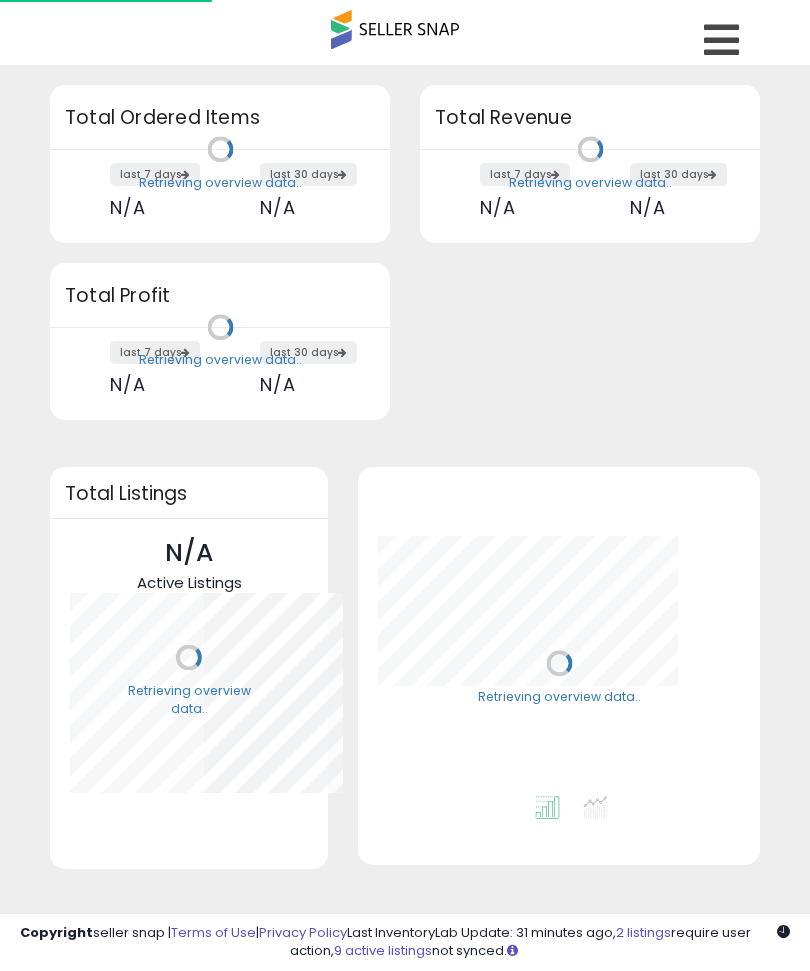 scroll, scrollTop: 0, scrollLeft: 0, axis: both 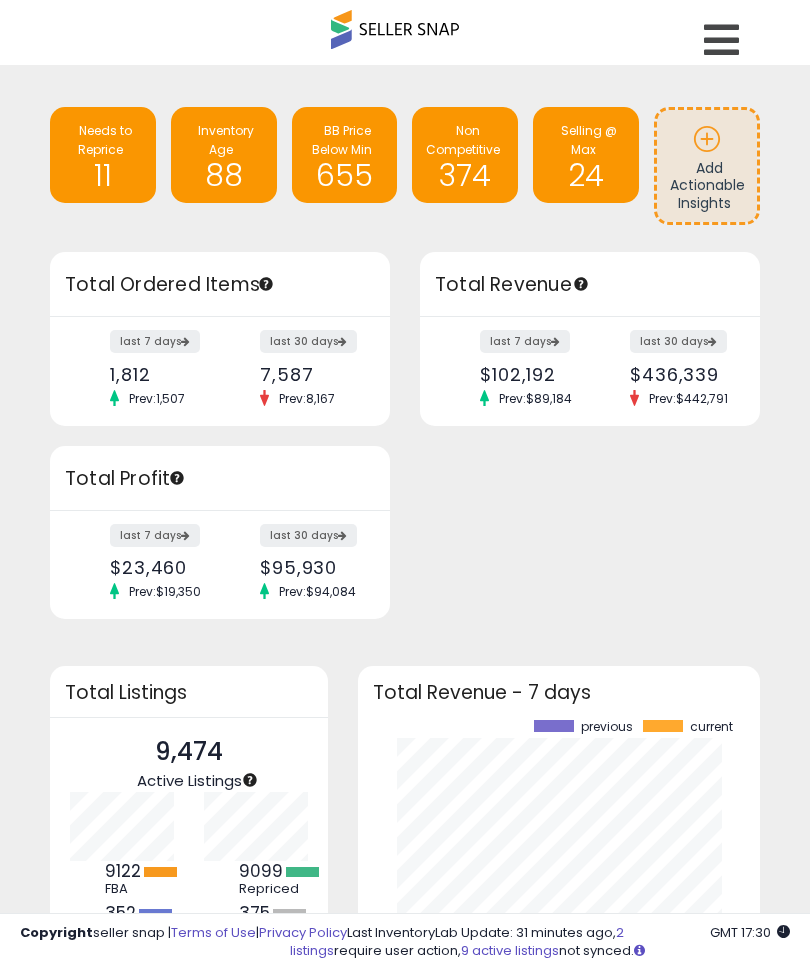 click at bounding box center (721, 40) 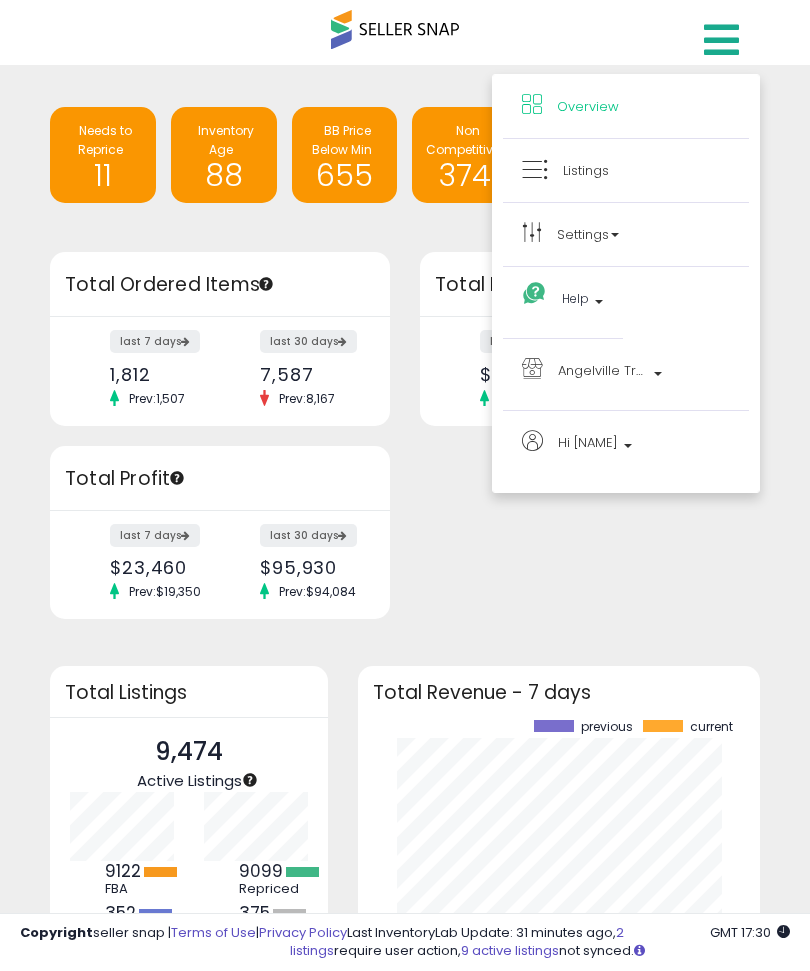click on "Listings" at bounding box center [626, 171] 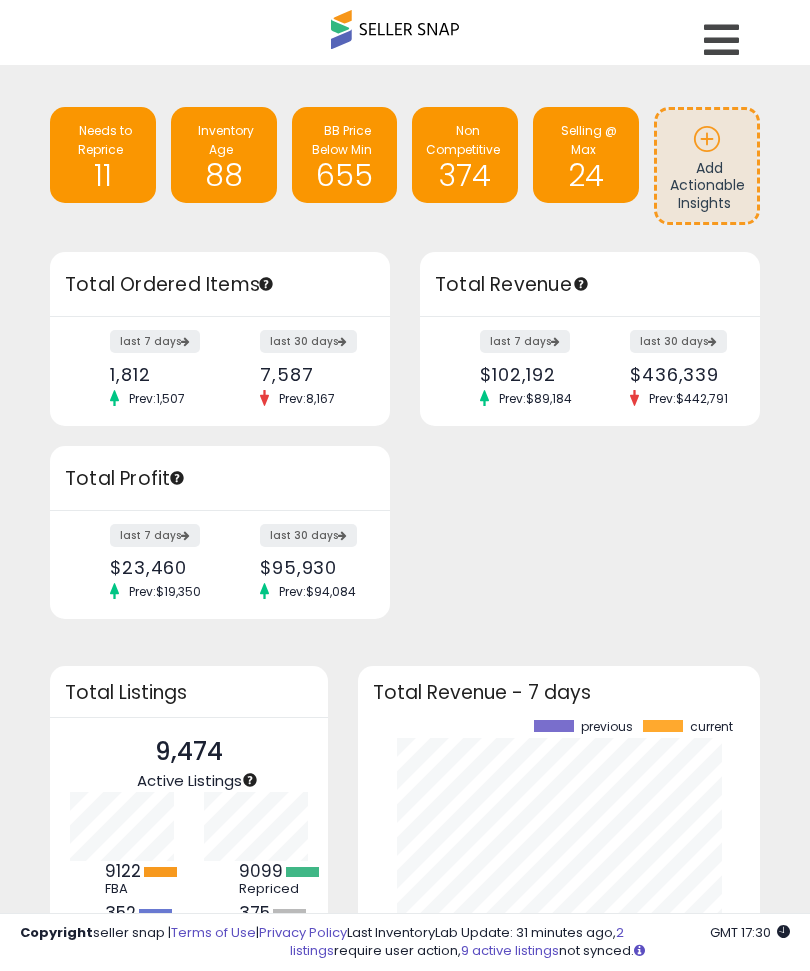 click at bounding box center [721, 40] 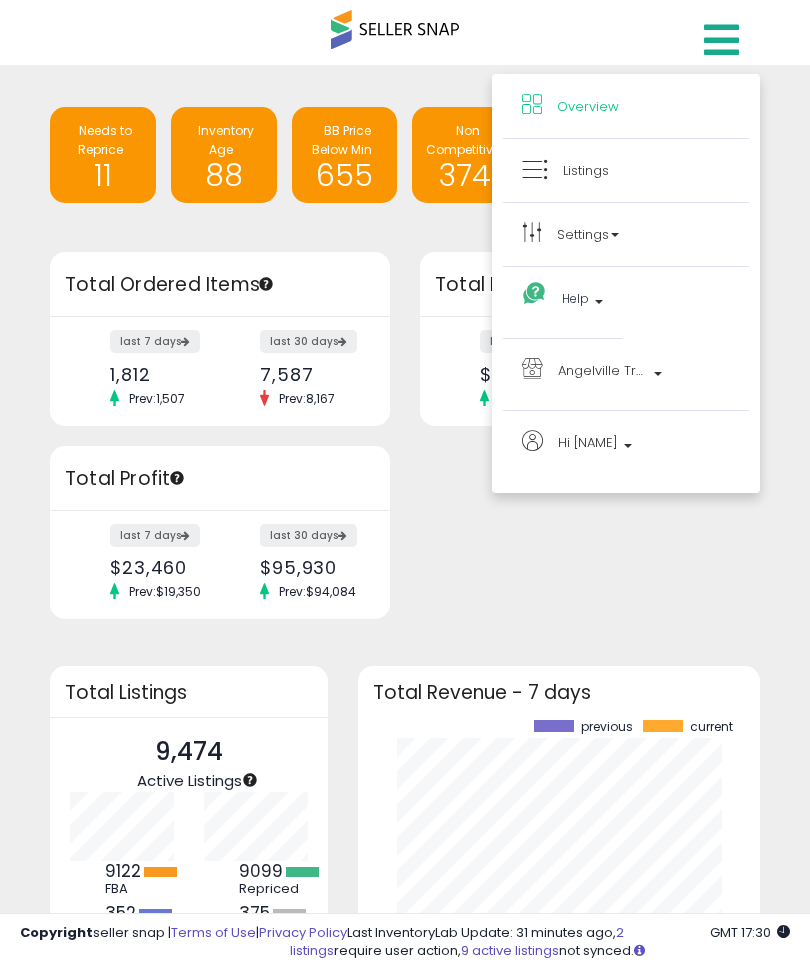 click on "Listings" at bounding box center (626, 170) 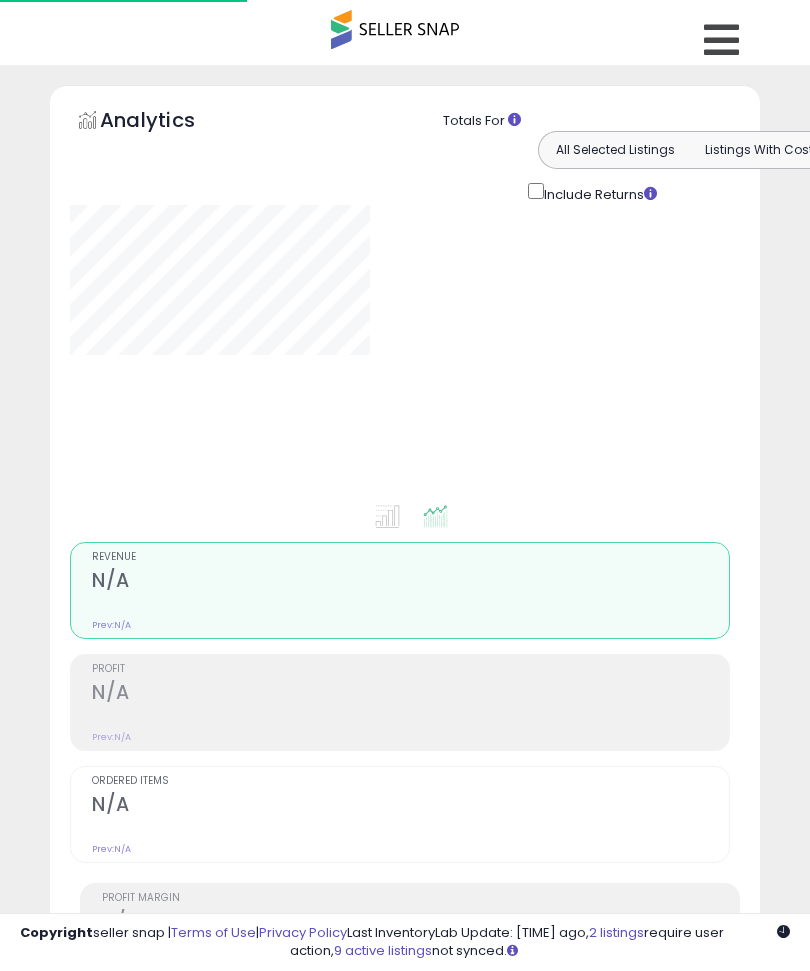 scroll, scrollTop: 0, scrollLeft: 0, axis: both 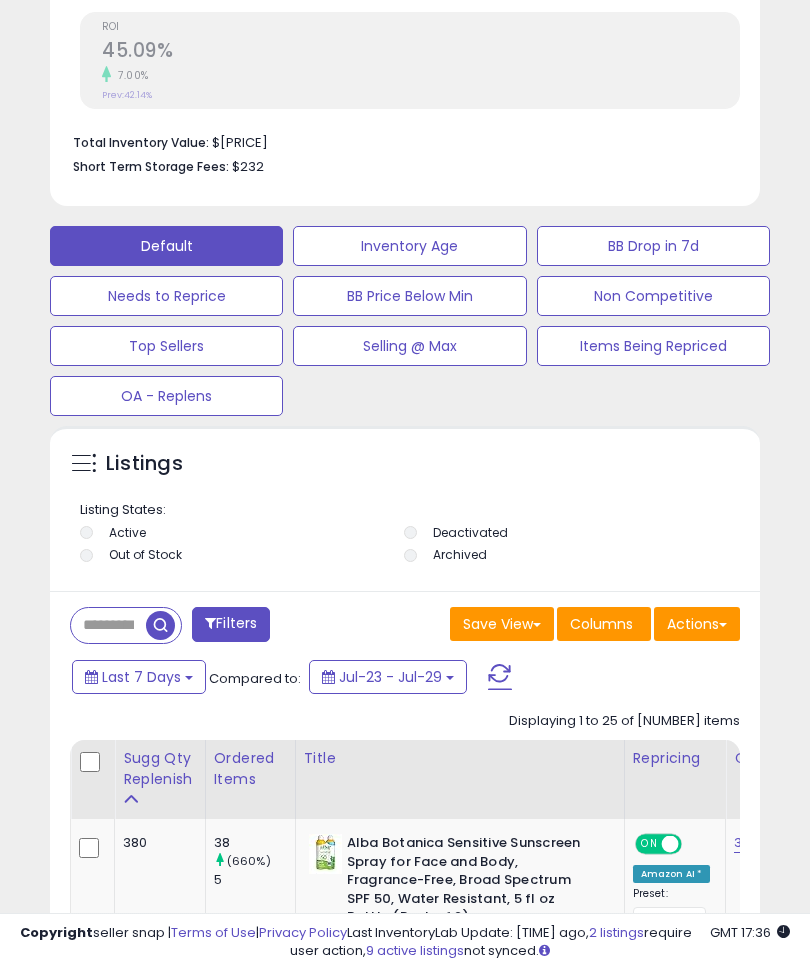 click at bounding box center [108, 625] 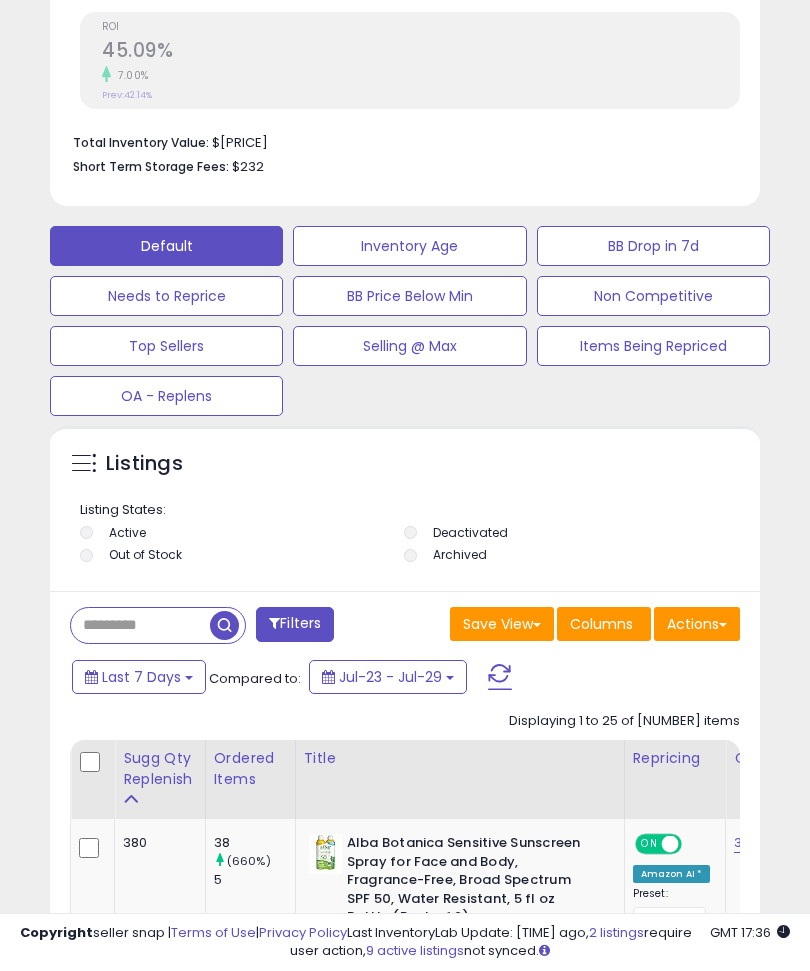 scroll, scrollTop: 1094, scrollLeft: 0, axis: vertical 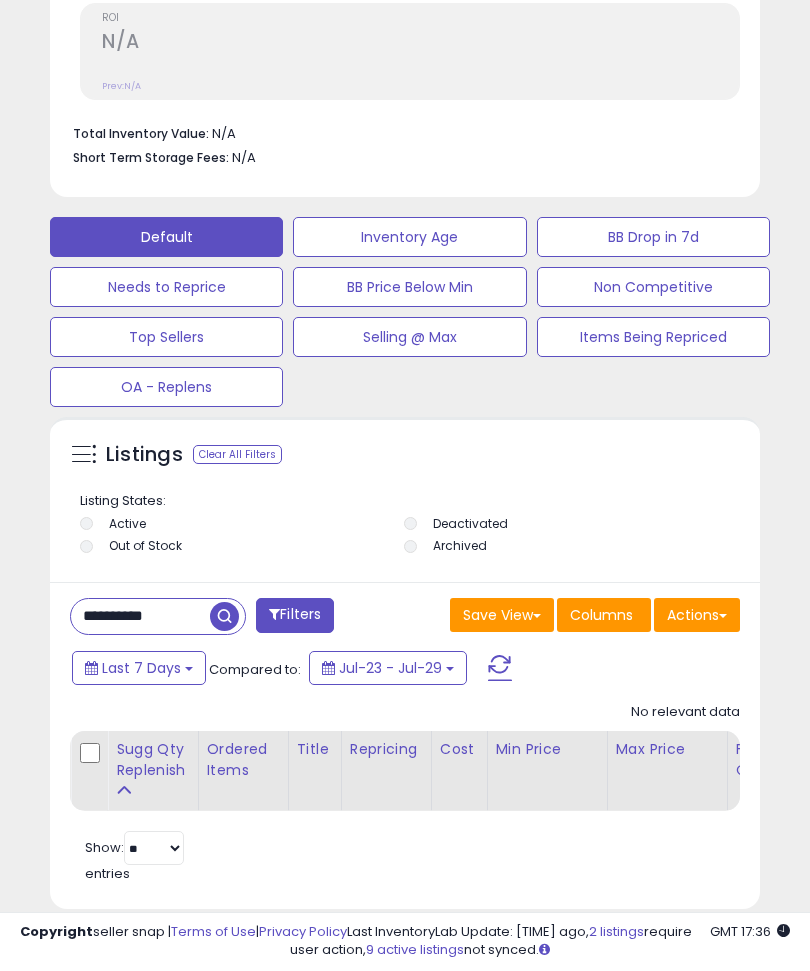 click on "**********" at bounding box center [140, 617] 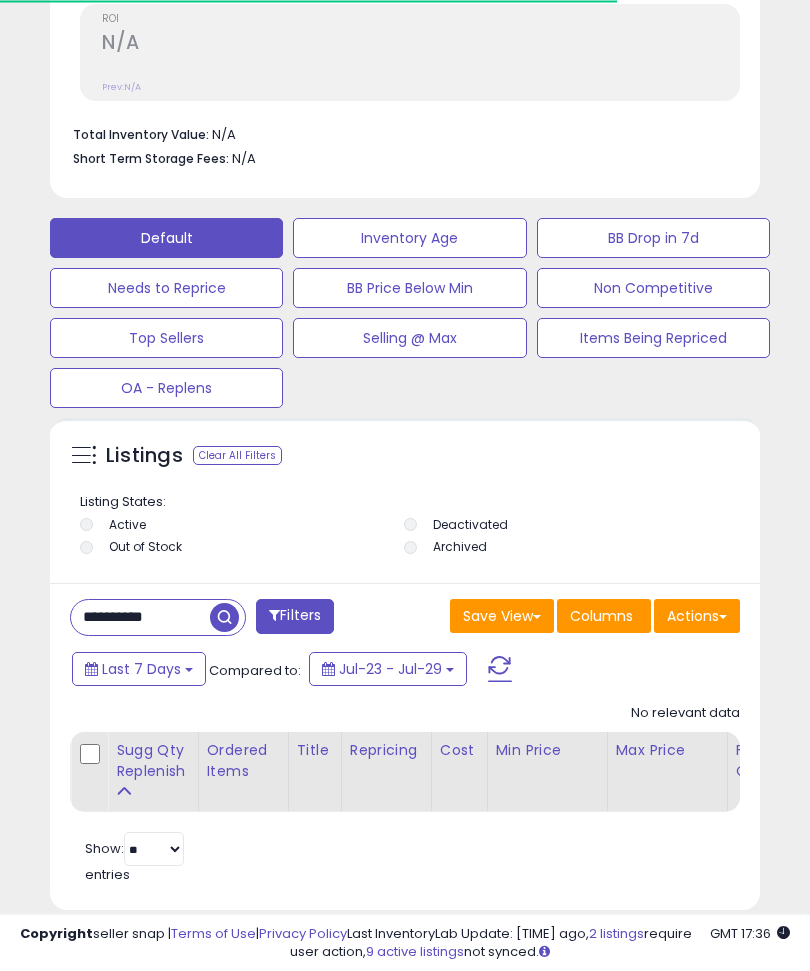 scroll, scrollTop: 1103, scrollLeft: 0, axis: vertical 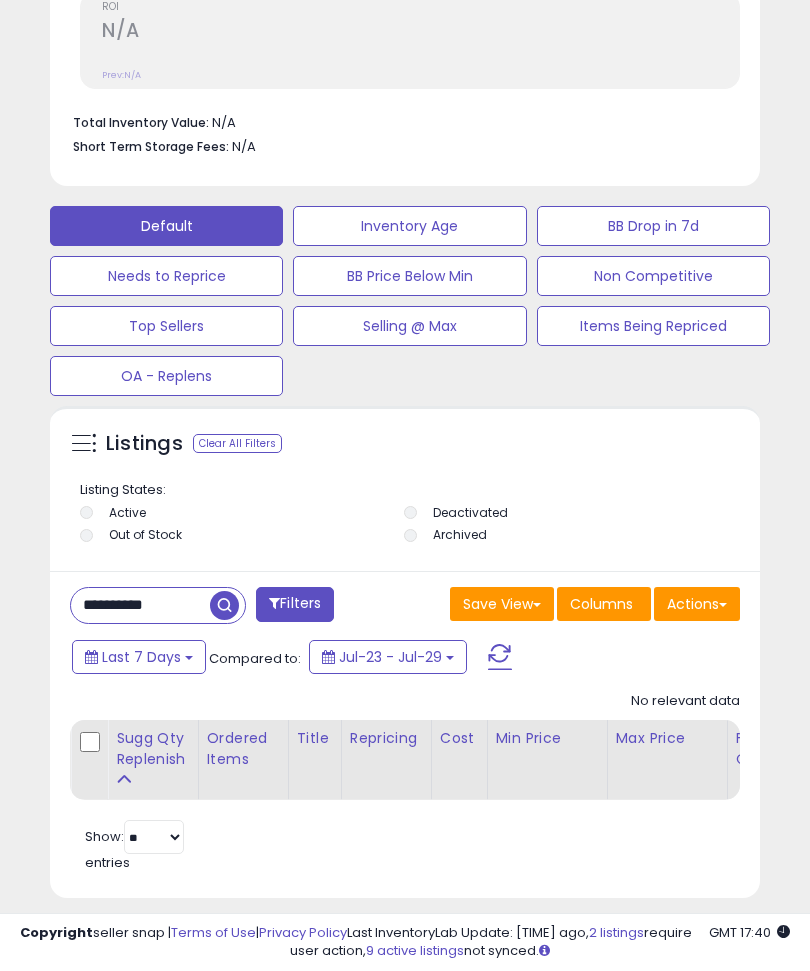 click on "**********" at bounding box center (140, 605) 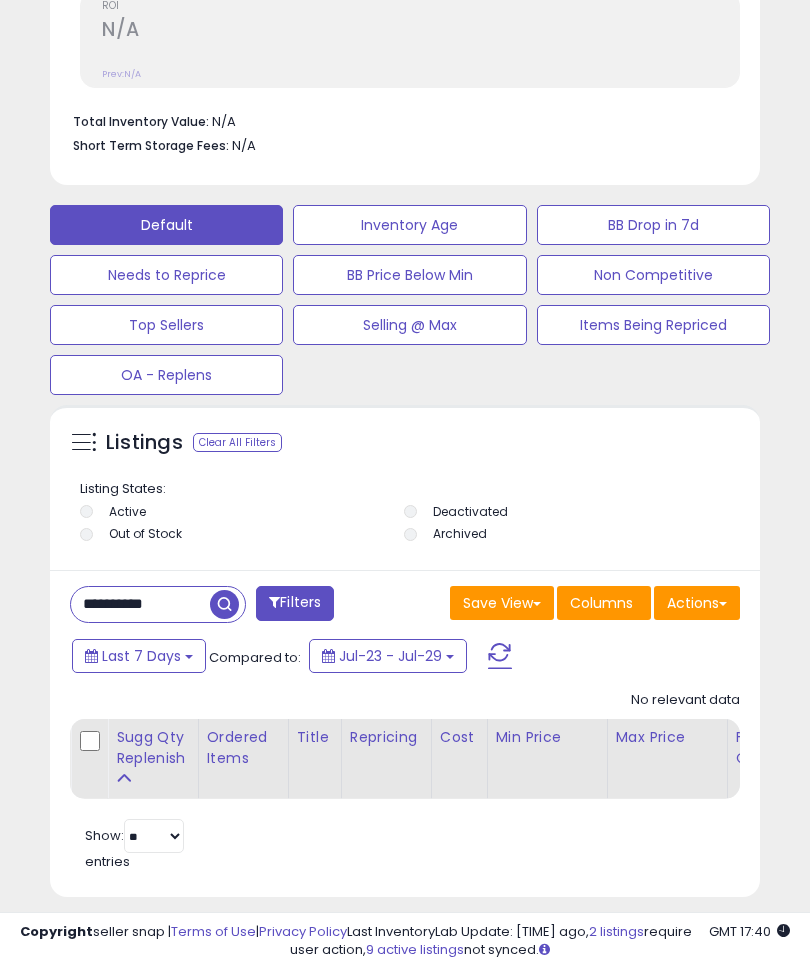 scroll, scrollTop: 999610, scrollLeft: 999300, axis: both 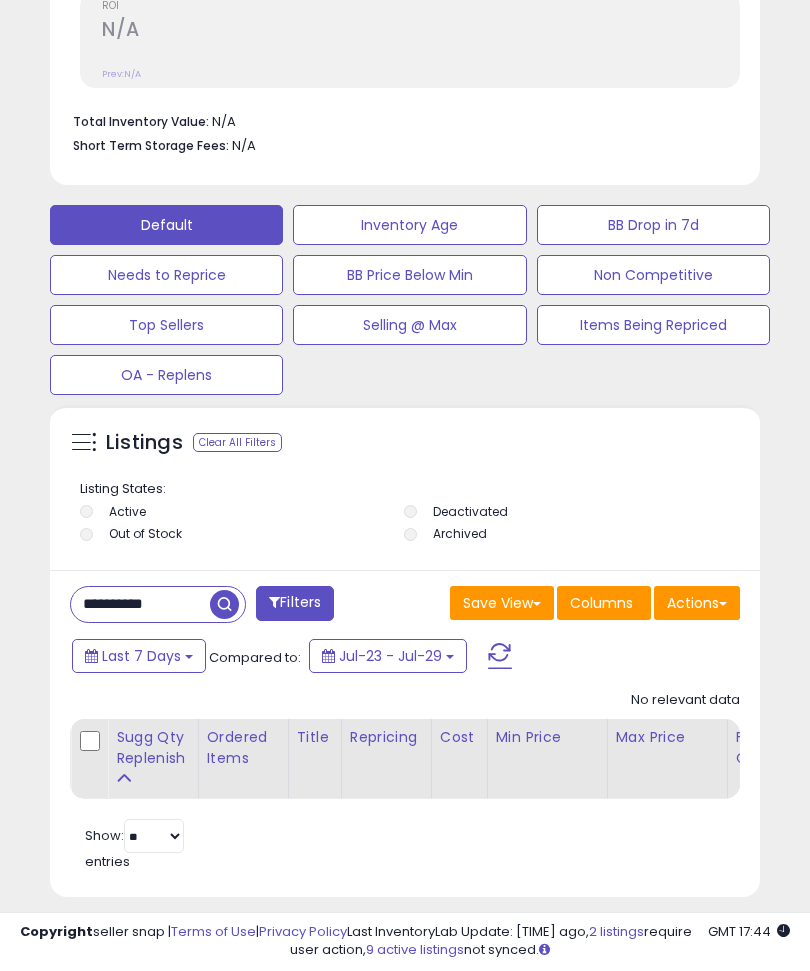 click on "**********" at bounding box center [140, 605] 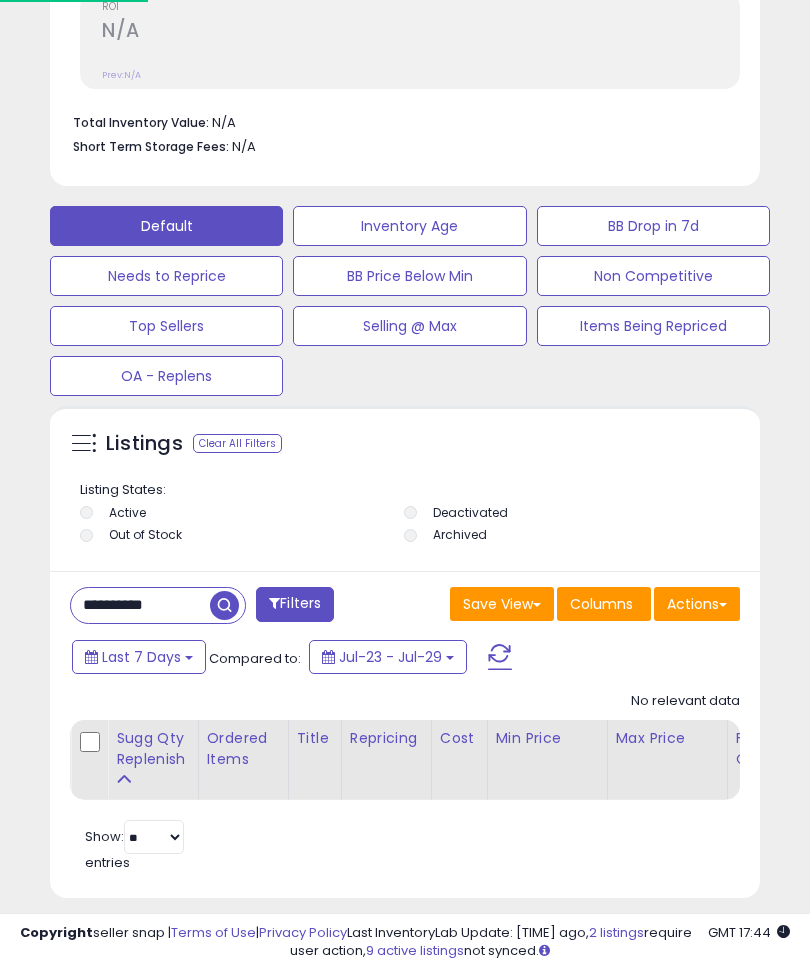 click on "**********" at bounding box center (140, 605) 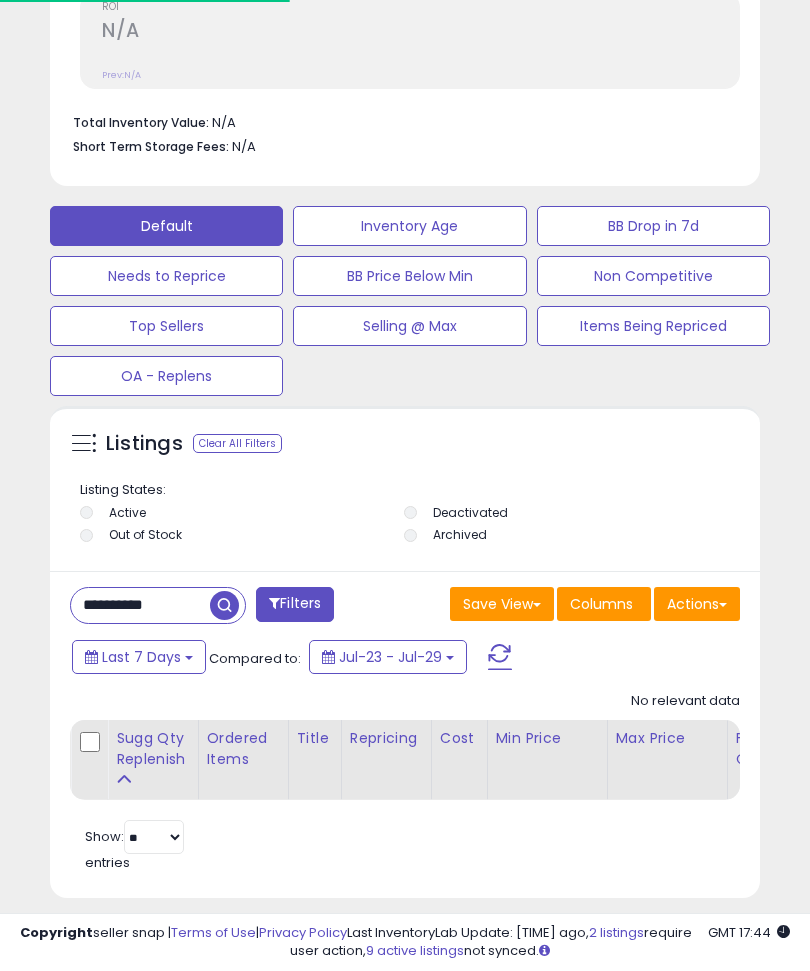 click on "**********" at bounding box center (140, 605) 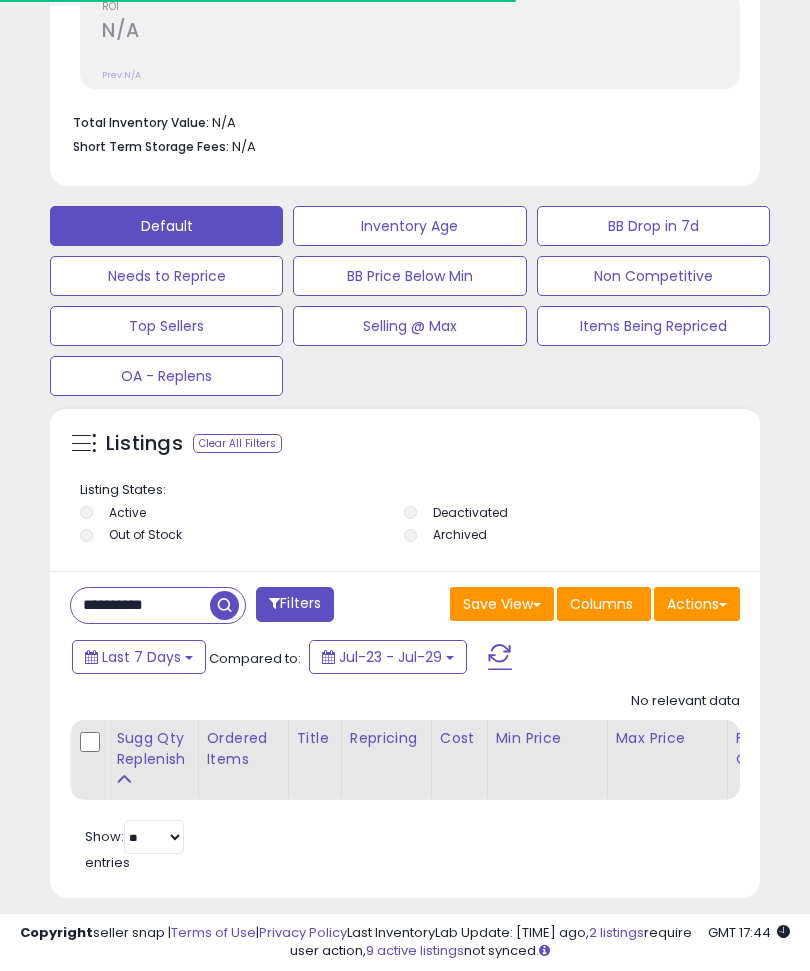 paste 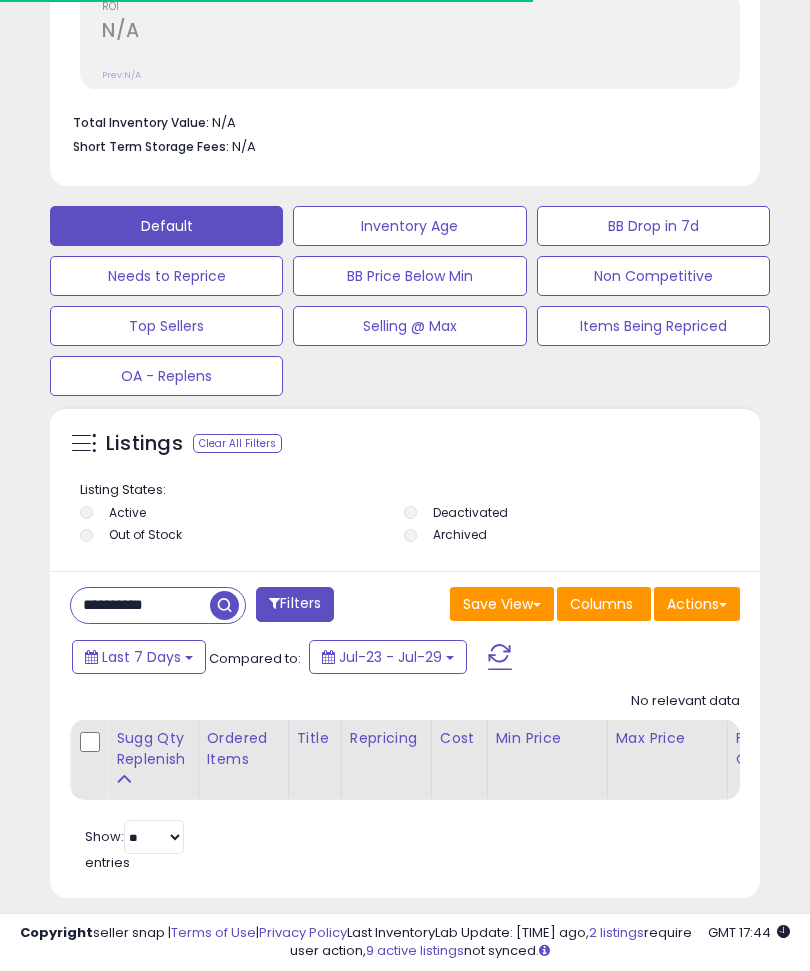 click at bounding box center [224, 605] 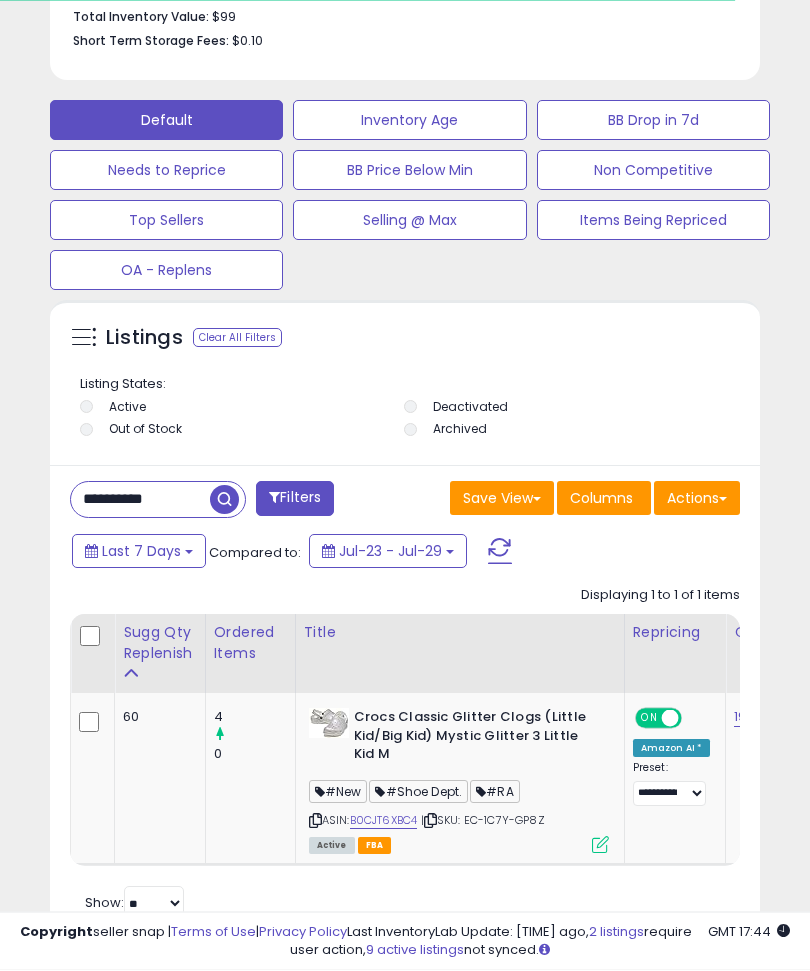 scroll, scrollTop: 1219, scrollLeft: 0, axis: vertical 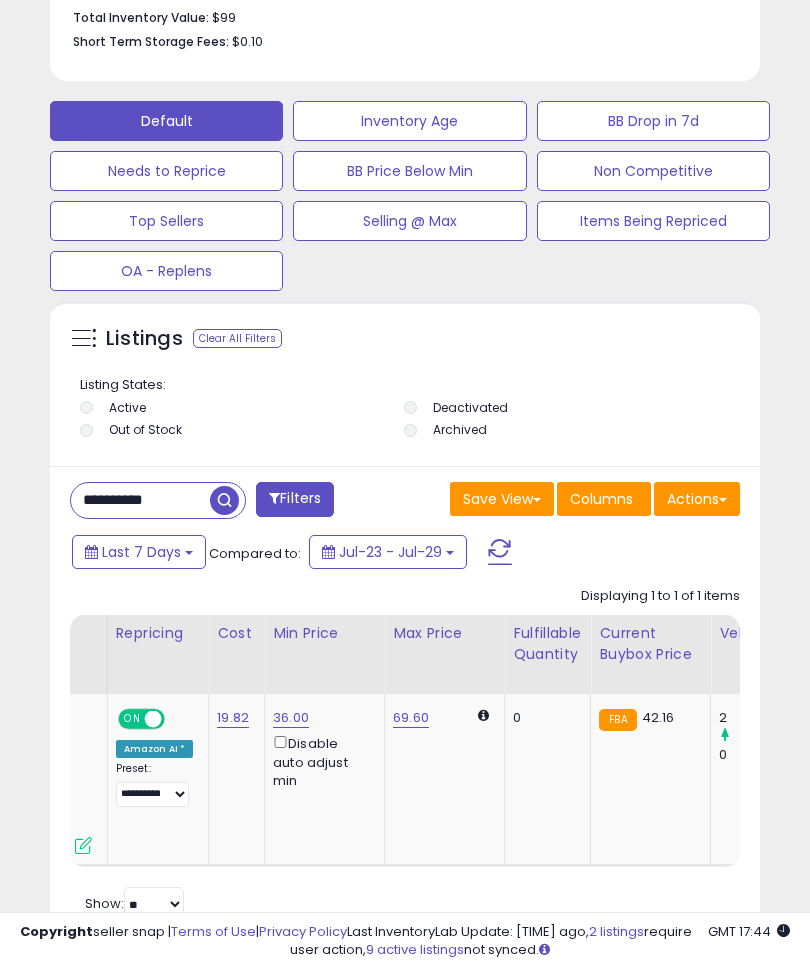 click on "**********" at bounding box center (140, 501) 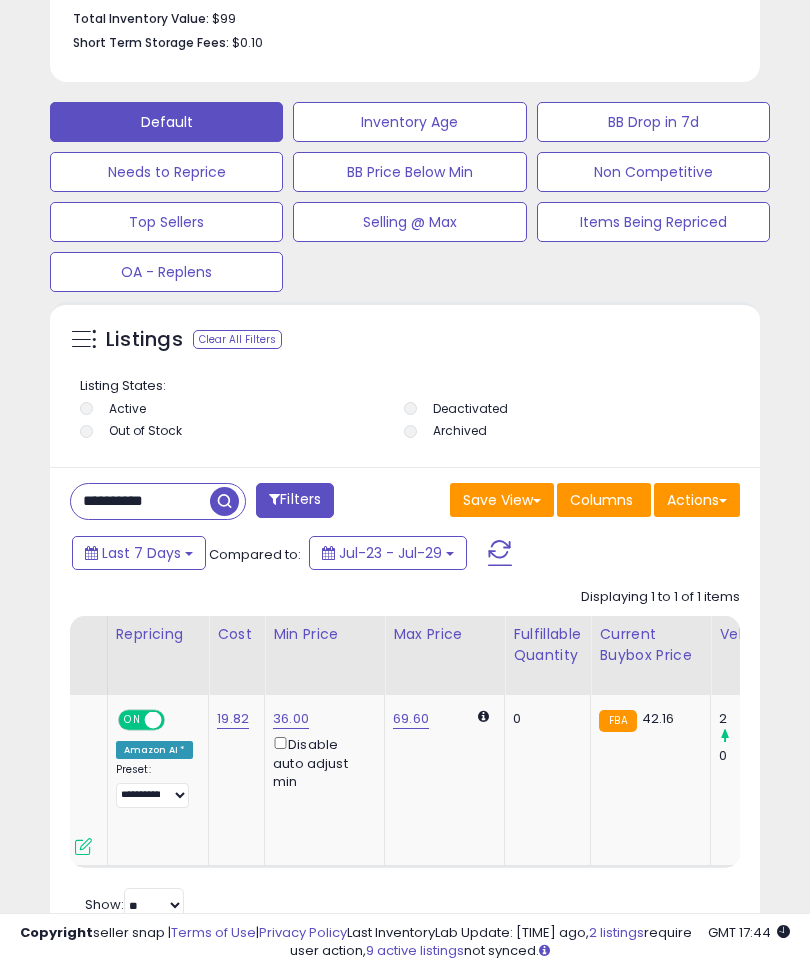 click on "**********" at bounding box center [140, 501] 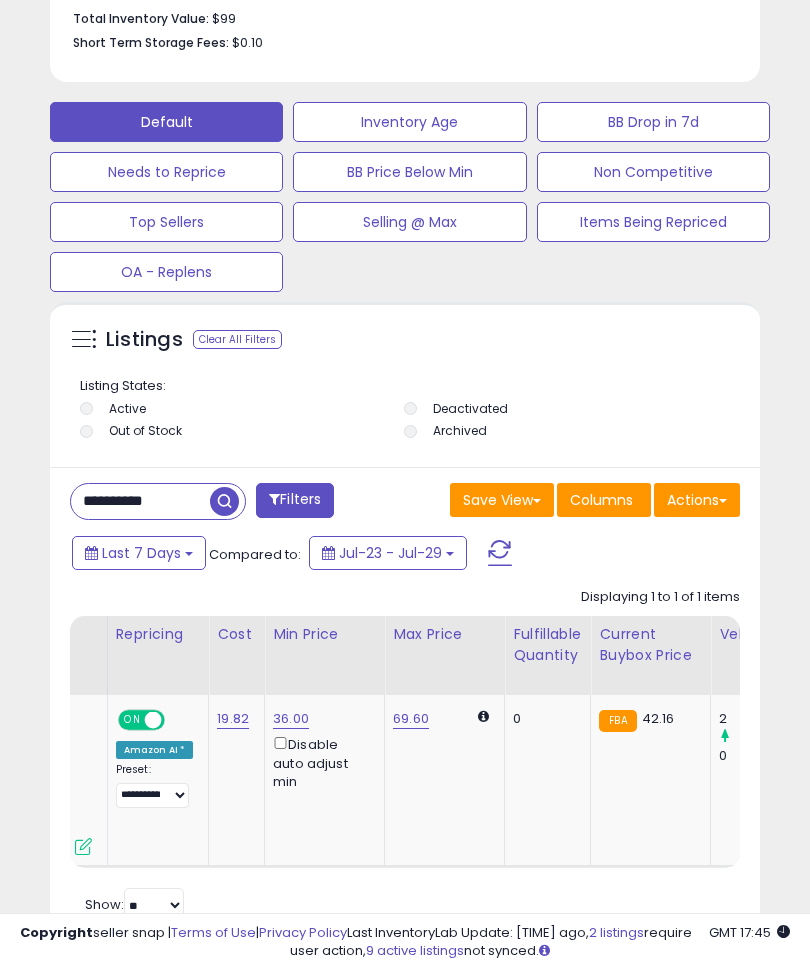 scroll, scrollTop: 1048, scrollLeft: 0, axis: vertical 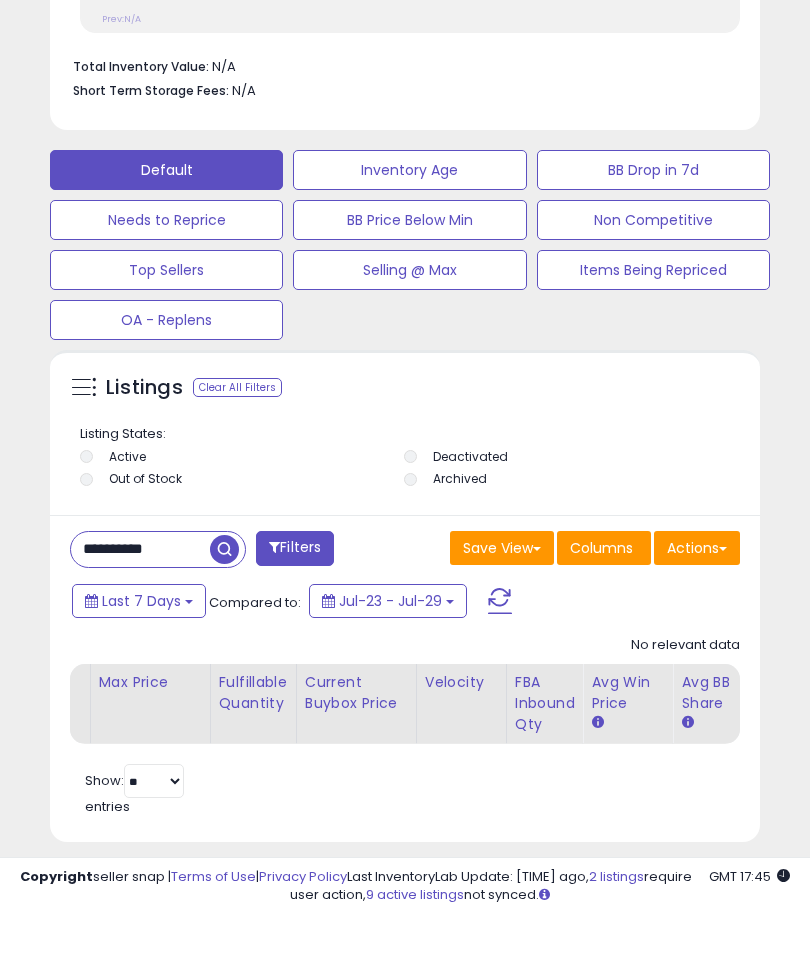click on "**********" at bounding box center [140, 605] 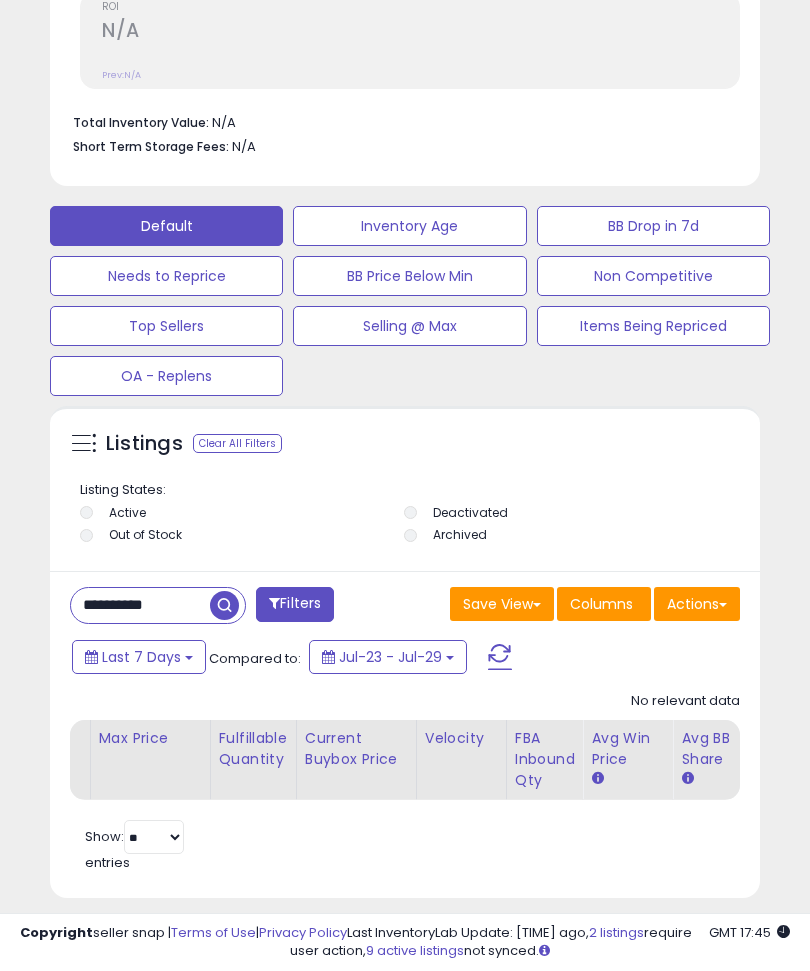 scroll, scrollTop: 999610, scrollLeft: 999300, axis: both 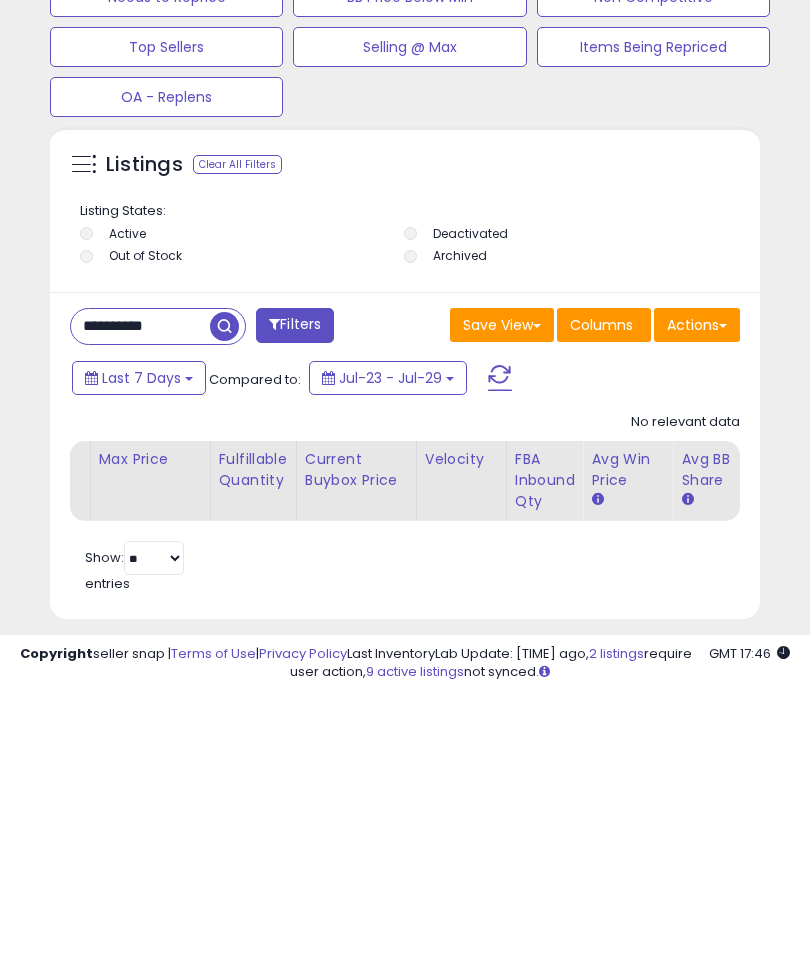 paste 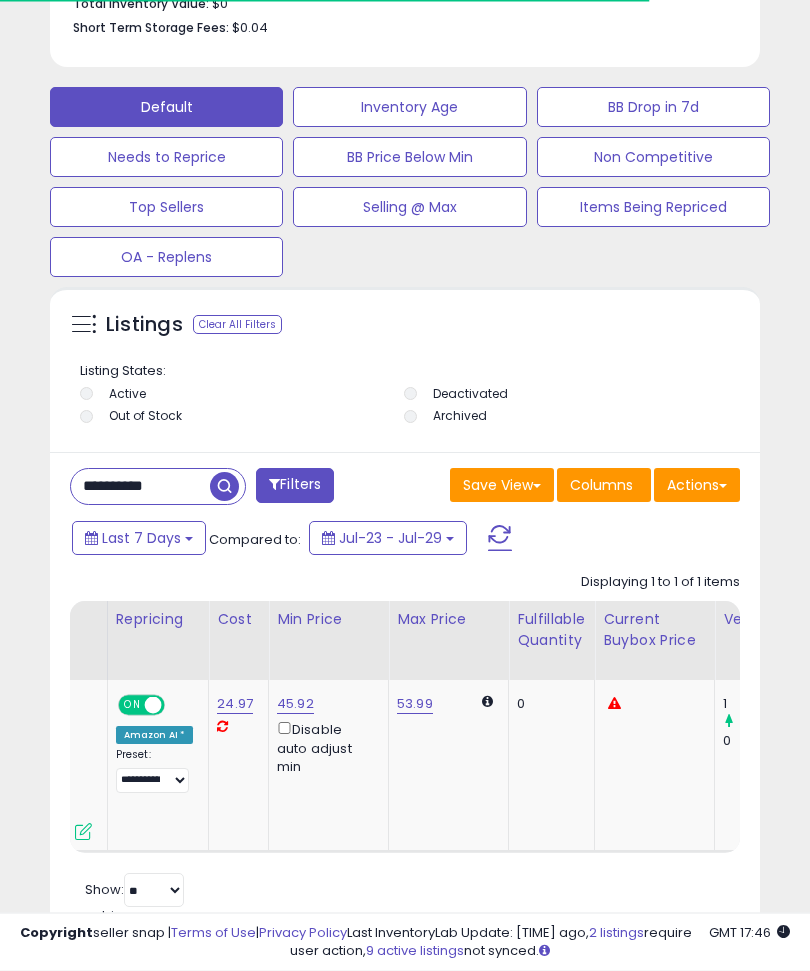 scroll, scrollTop: 1233, scrollLeft: 0, axis: vertical 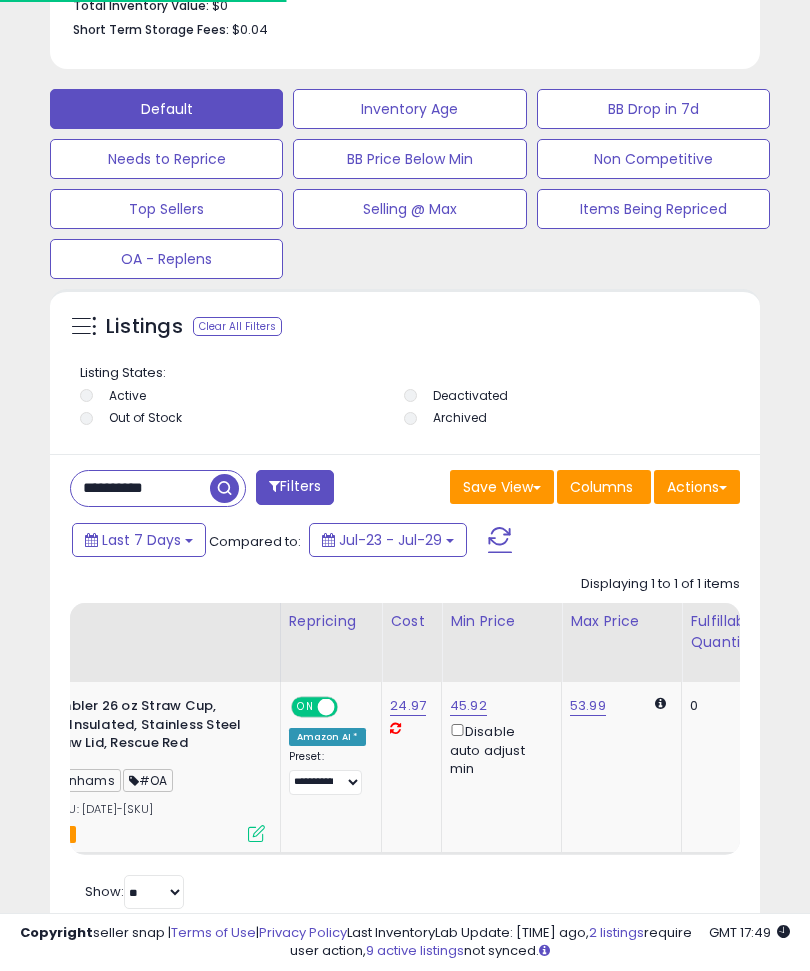 click on "**********" at bounding box center [140, 488] 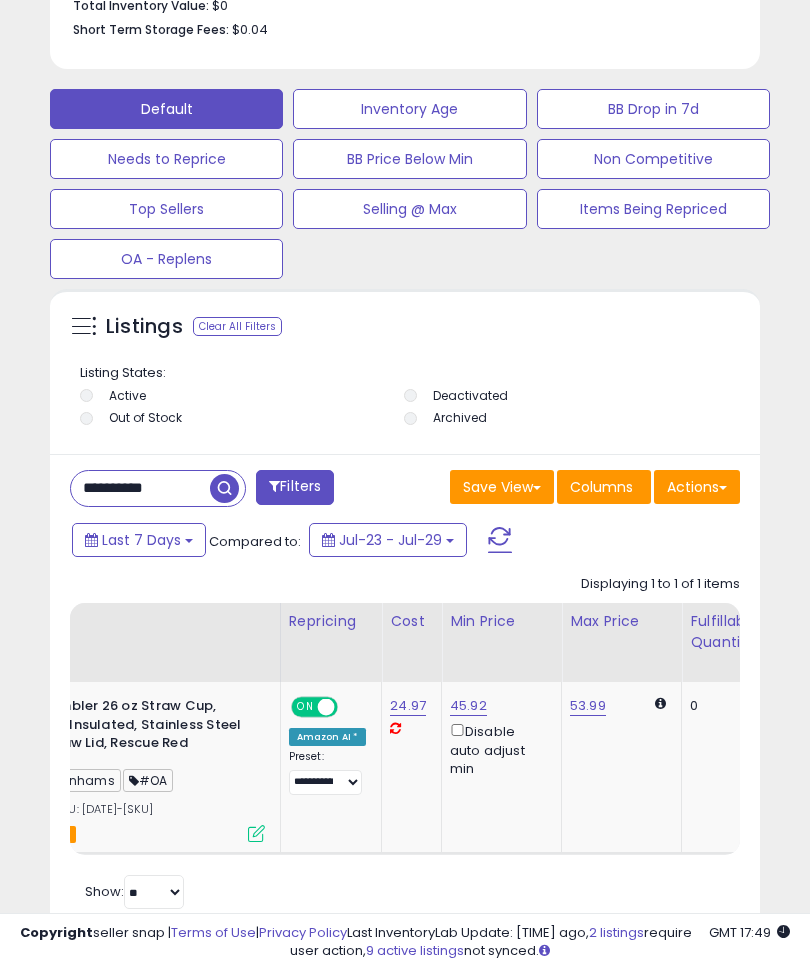 click on "**********" at bounding box center (140, 488) 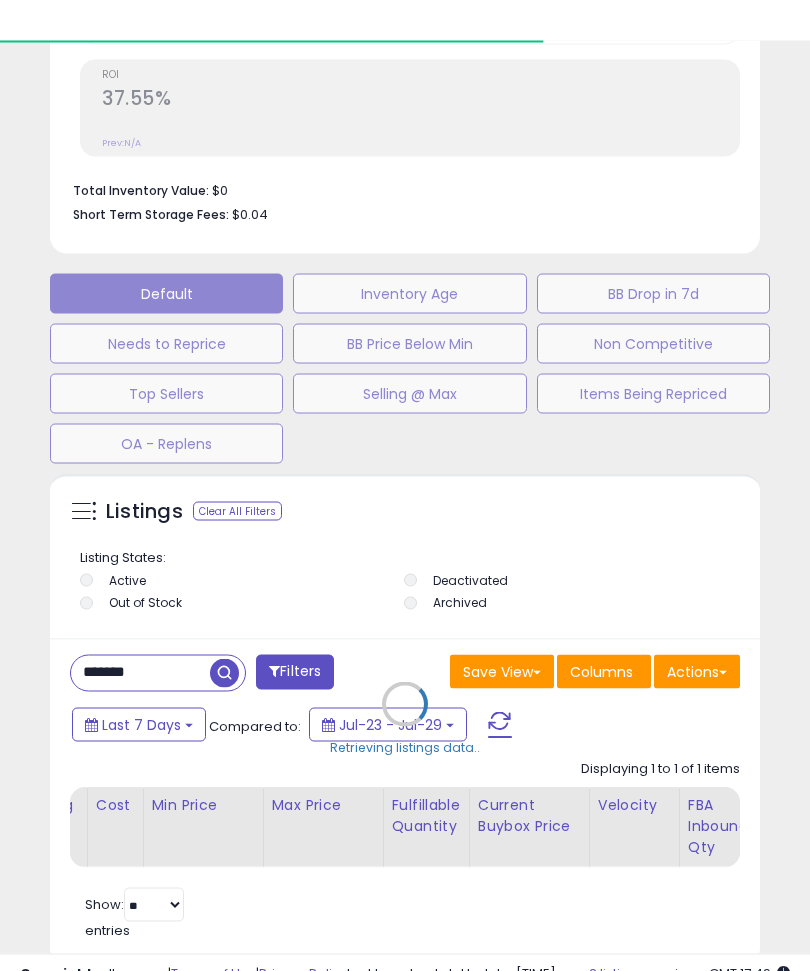 scroll, scrollTop: 1115, scrollLeft: 0, axis: vertical 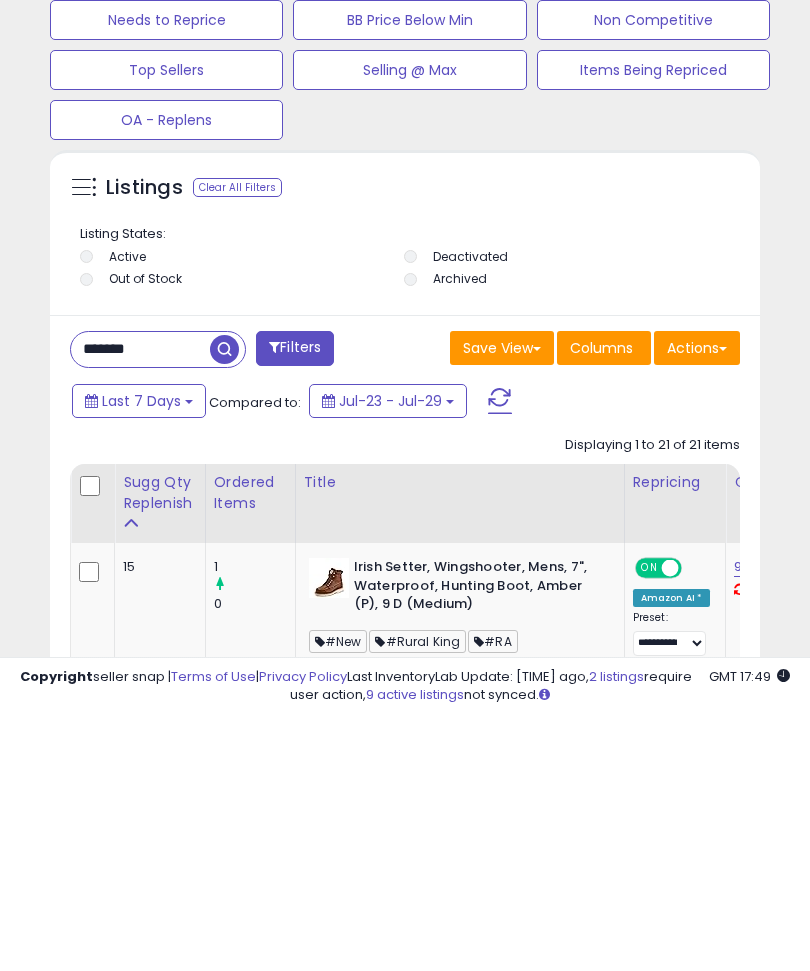 click at bounding box center [315, 926] 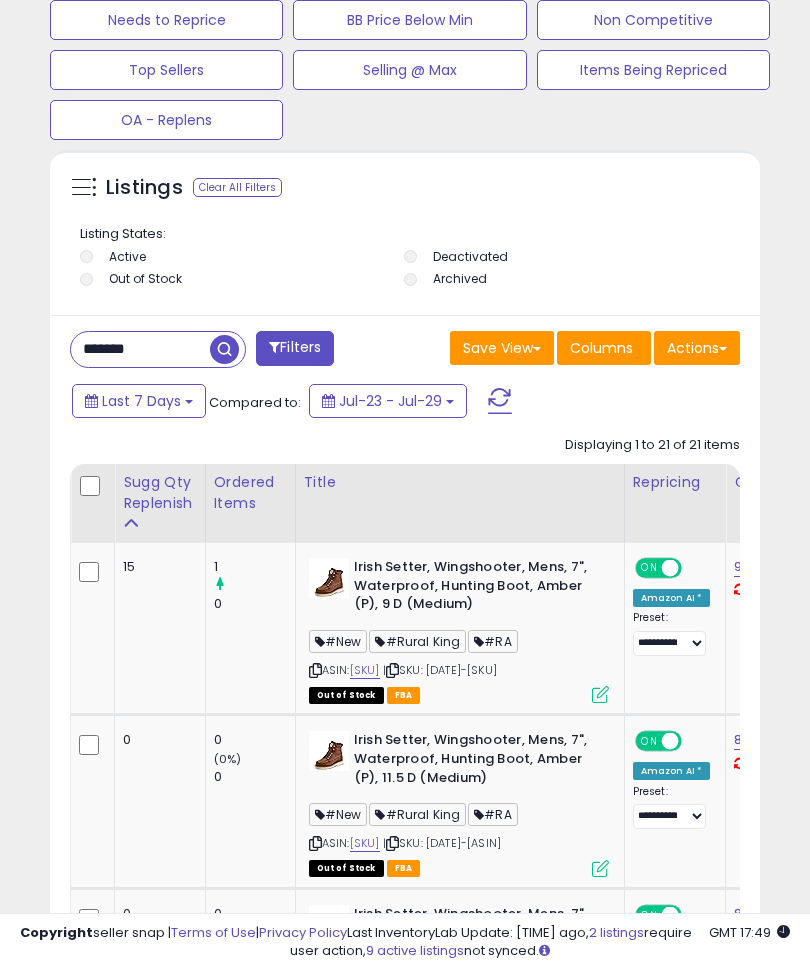 click at bounding box center [315, 670] 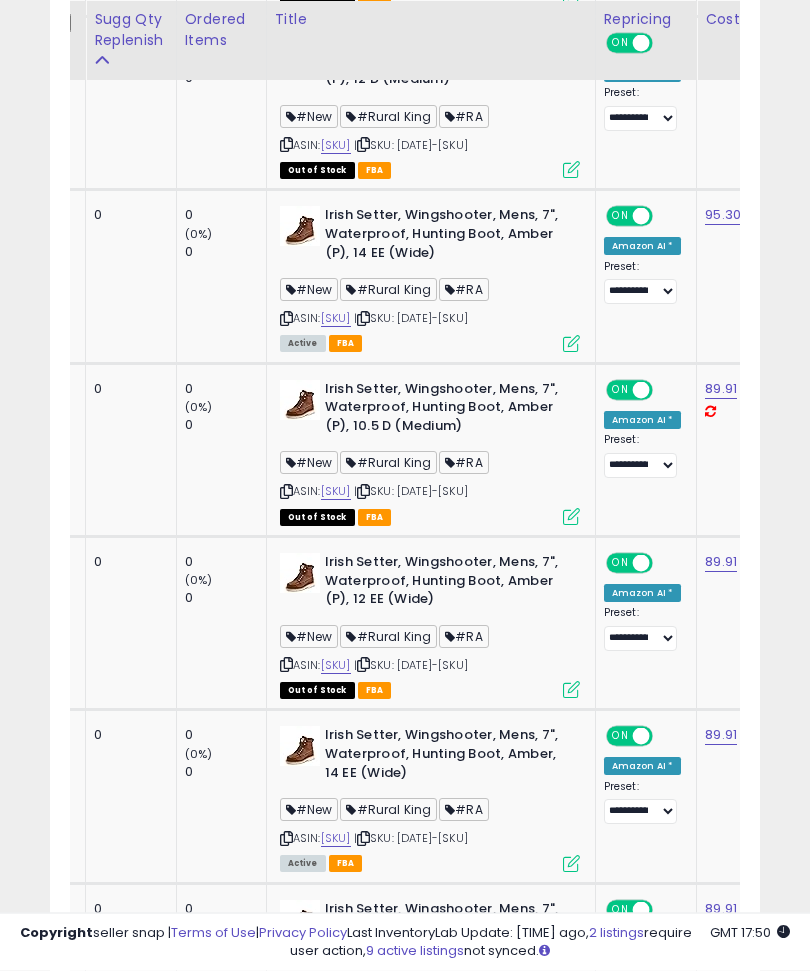 click at bounding box center [286, 492] 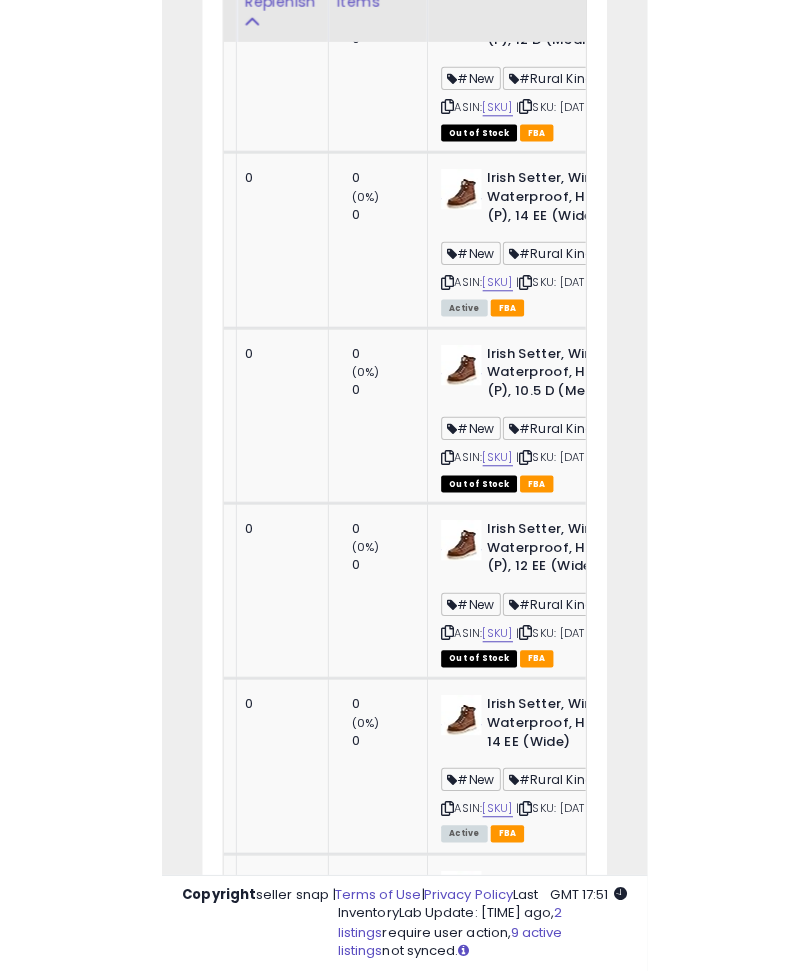 scroll, scrollTop: 2936, scrollLeft: 0, axis: vertical 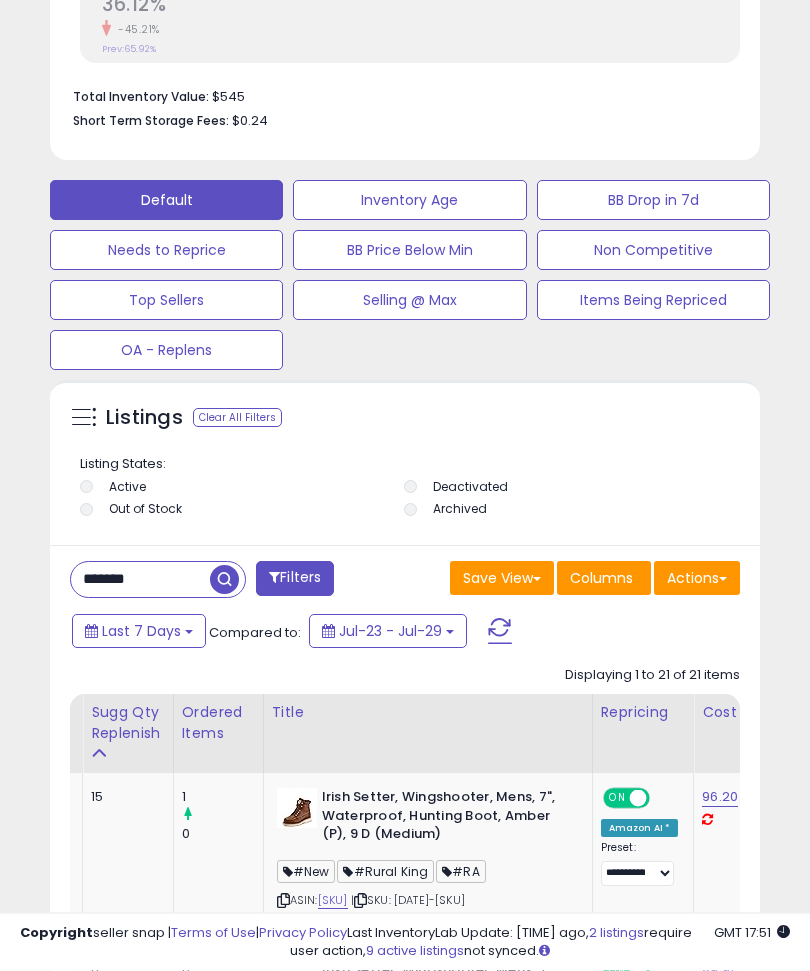 click on "*******" at bounding box center (140, 580) 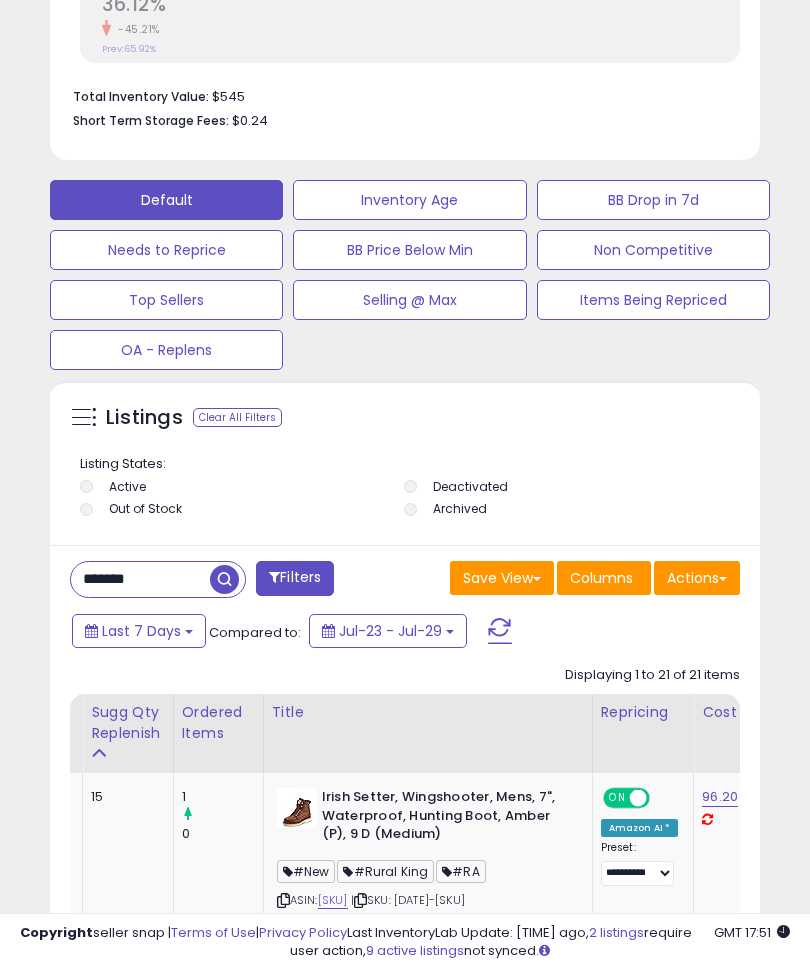 click on "*******" at bounding box center (140, 579) 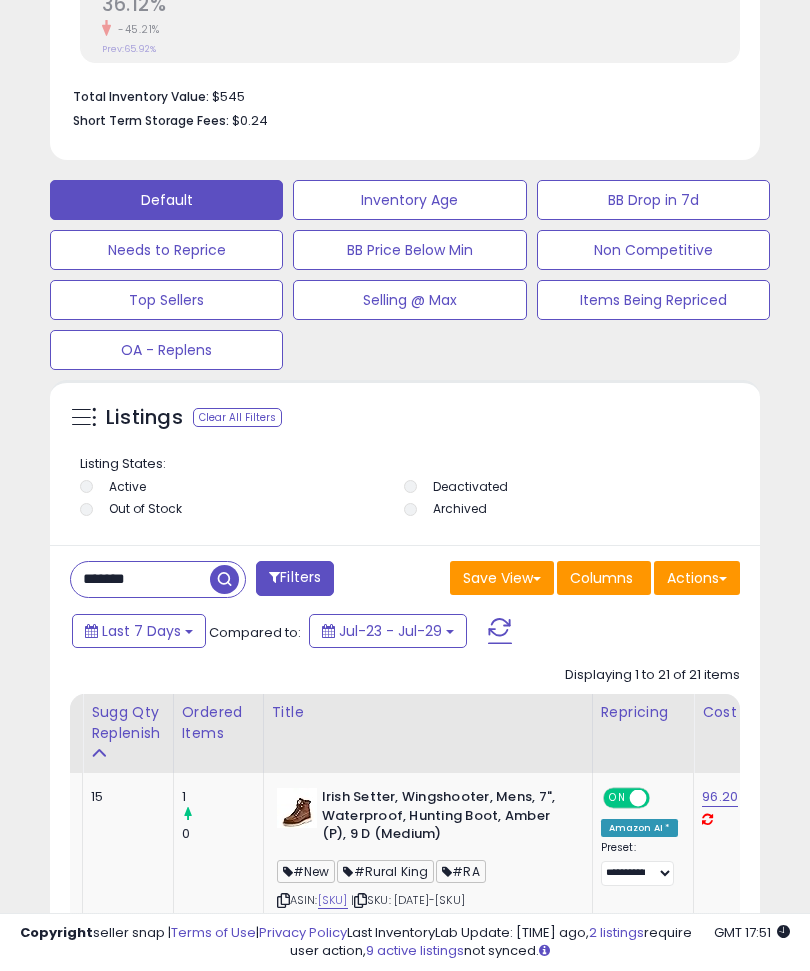 scroll, scrollTop: 1140, scrollLeft: 0, axis: vertical 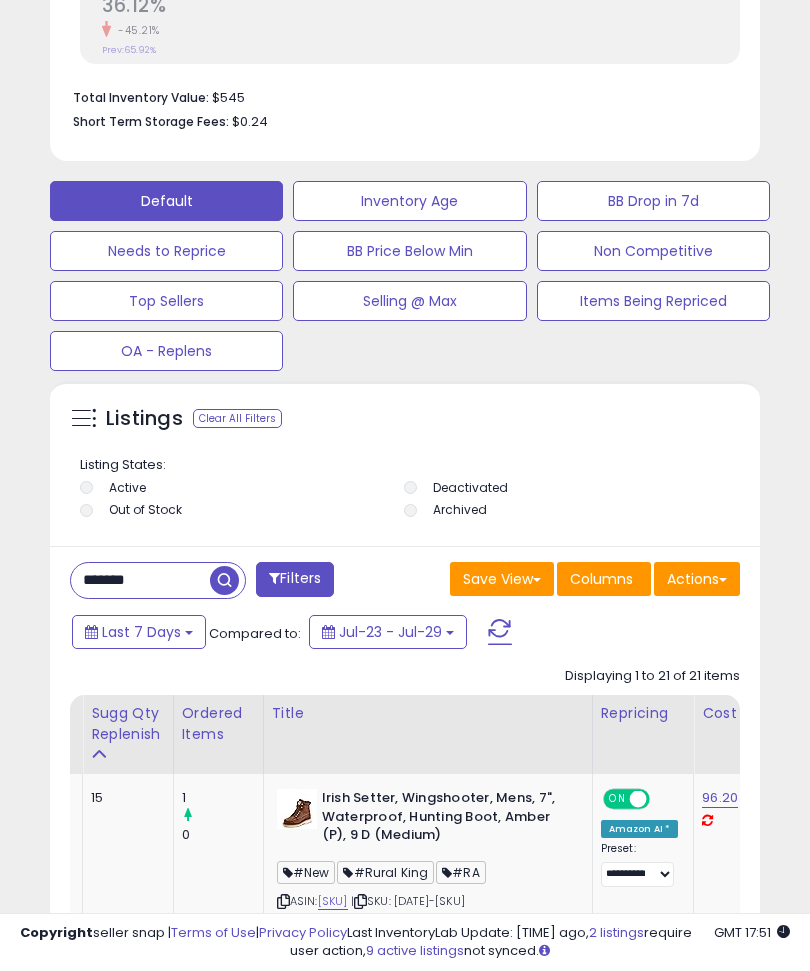 paste on "***" 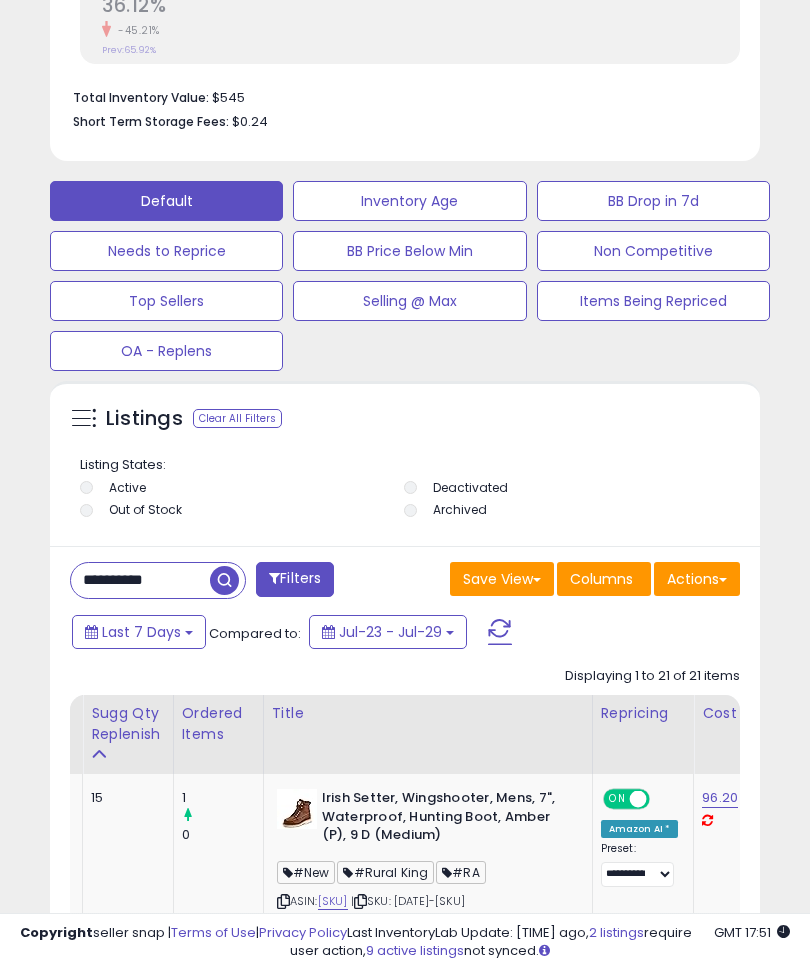 click at bounding box center (224, 580) 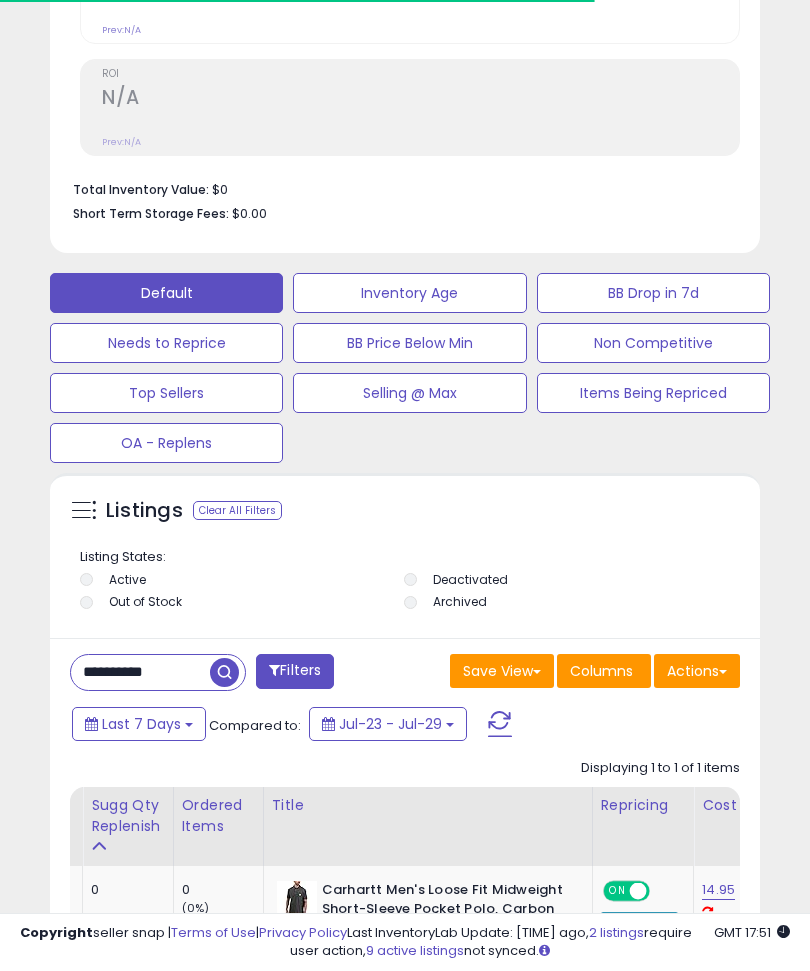 scroll, scrollTop: 0, scrollLeft: 32, axis: horizontal 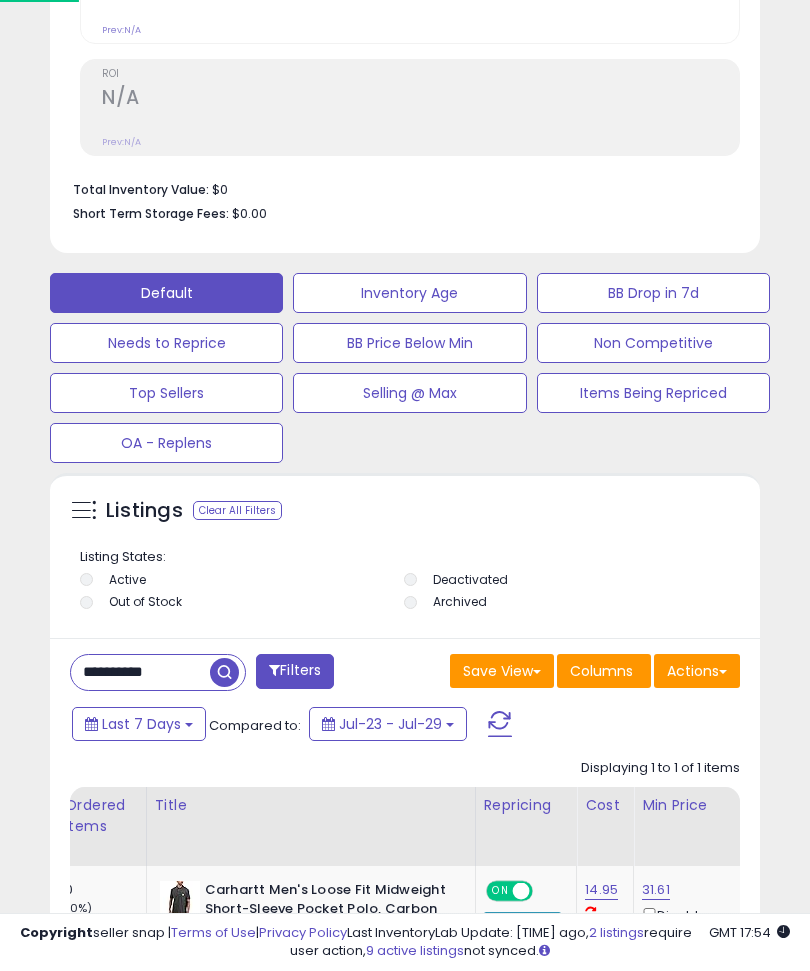 click on "**********" at bounding box center (140, 672) 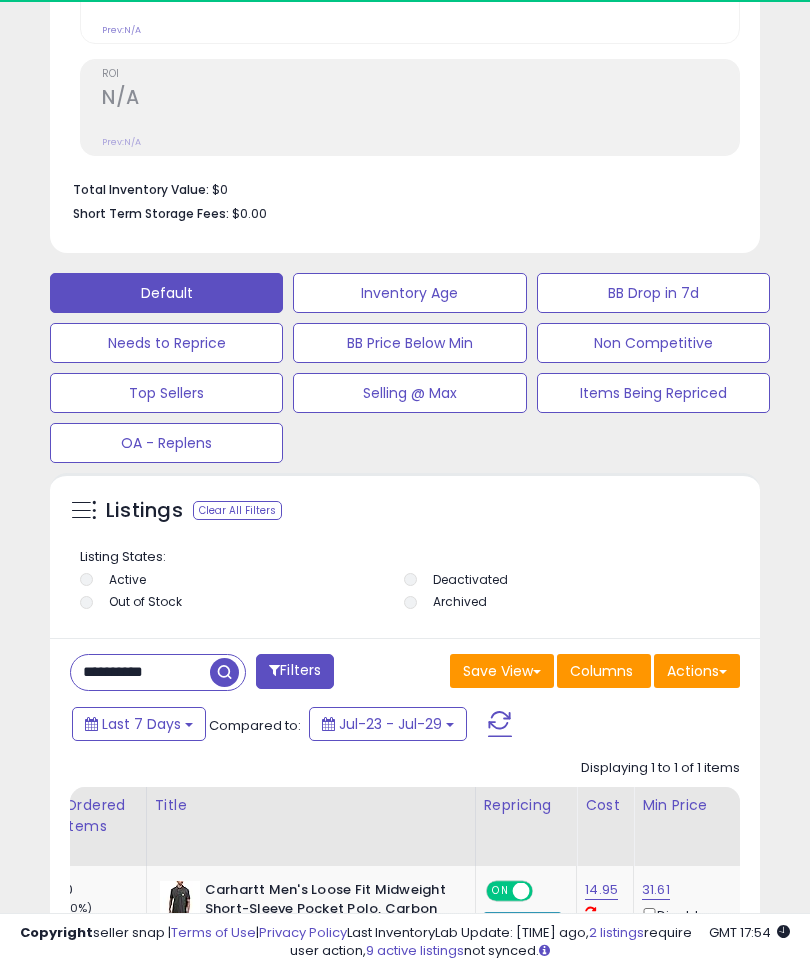 scroll, scrollTop: 1107, scrollLeft: 0, axis: vertical 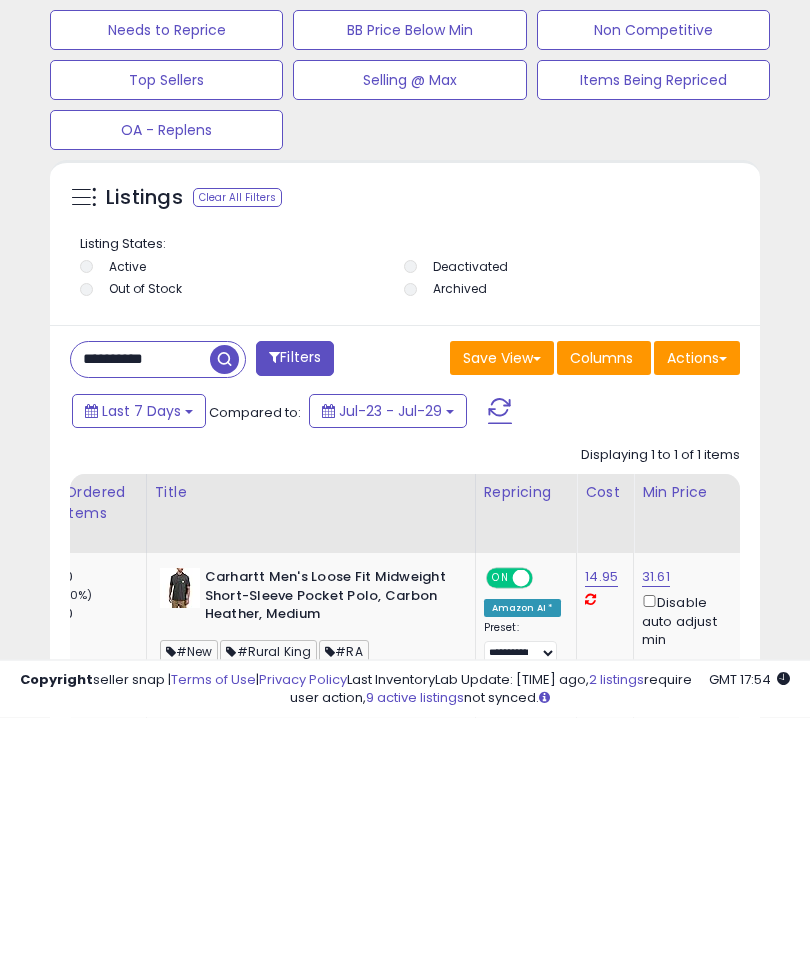 click on "**********" at bounding box center [140, 613] 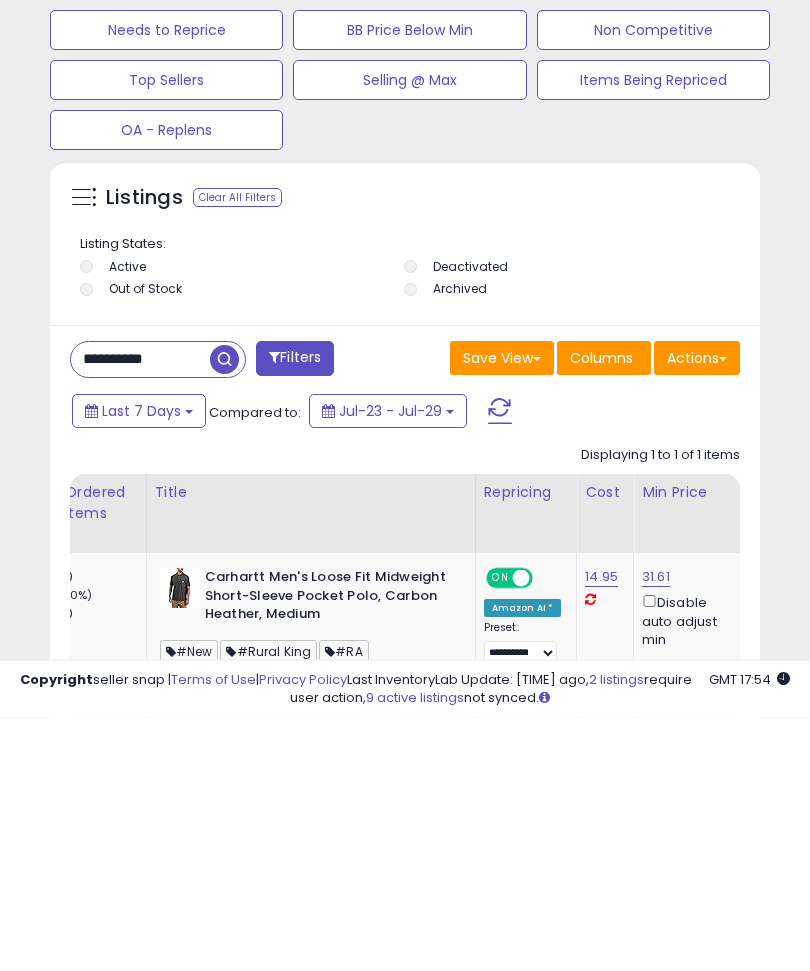 paste 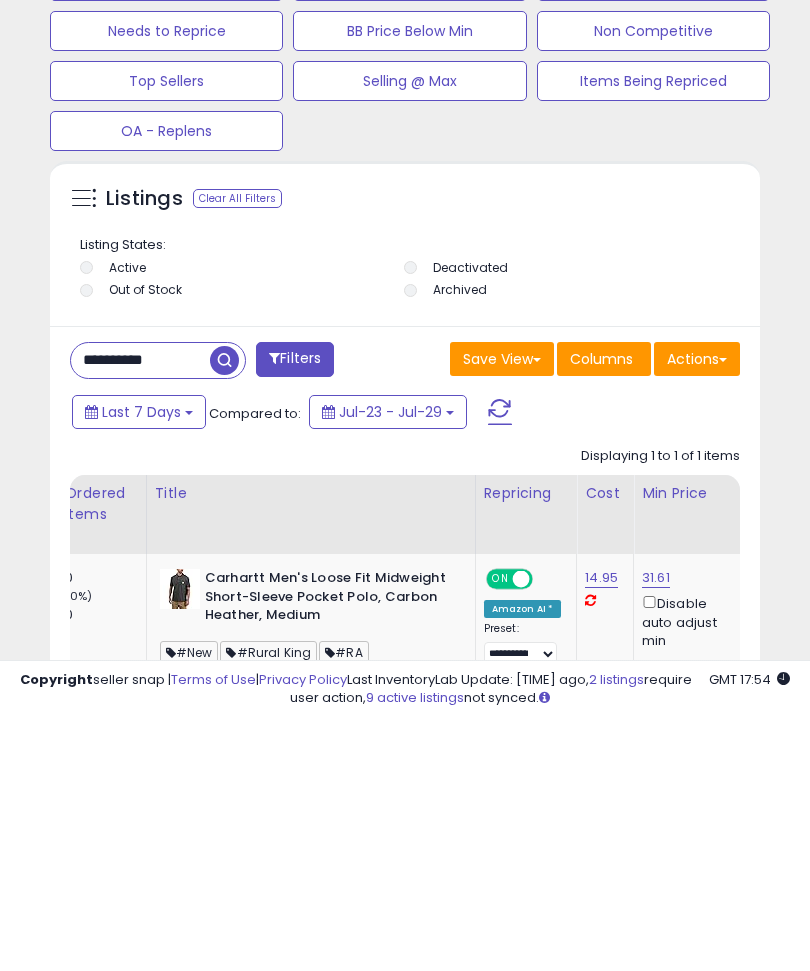 click at bounding box center [224, 613] 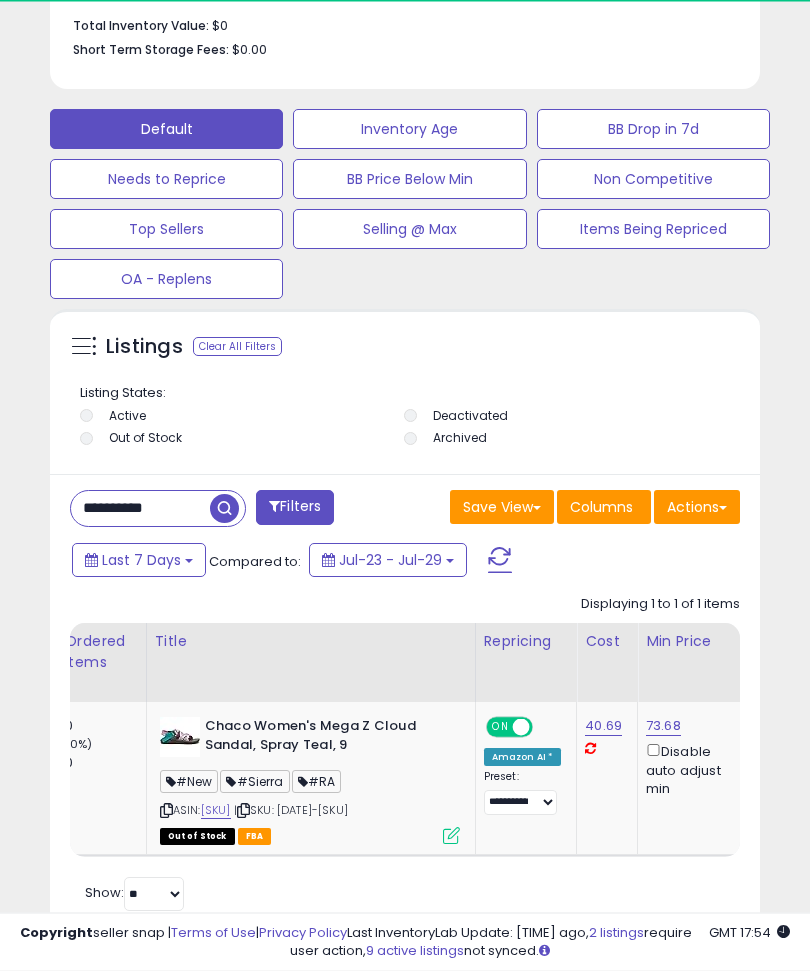 scroll, scrollTop: 1212, scrollLeft: 0, axis: vertical 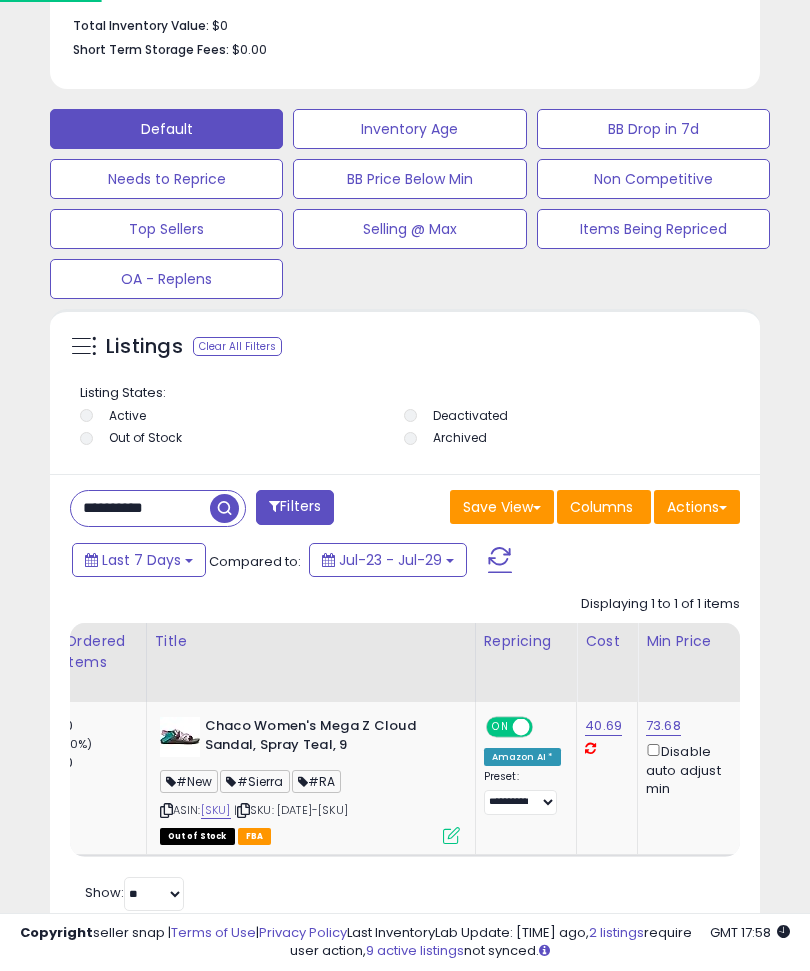 click on "**********" at bounding box center (140, 508) 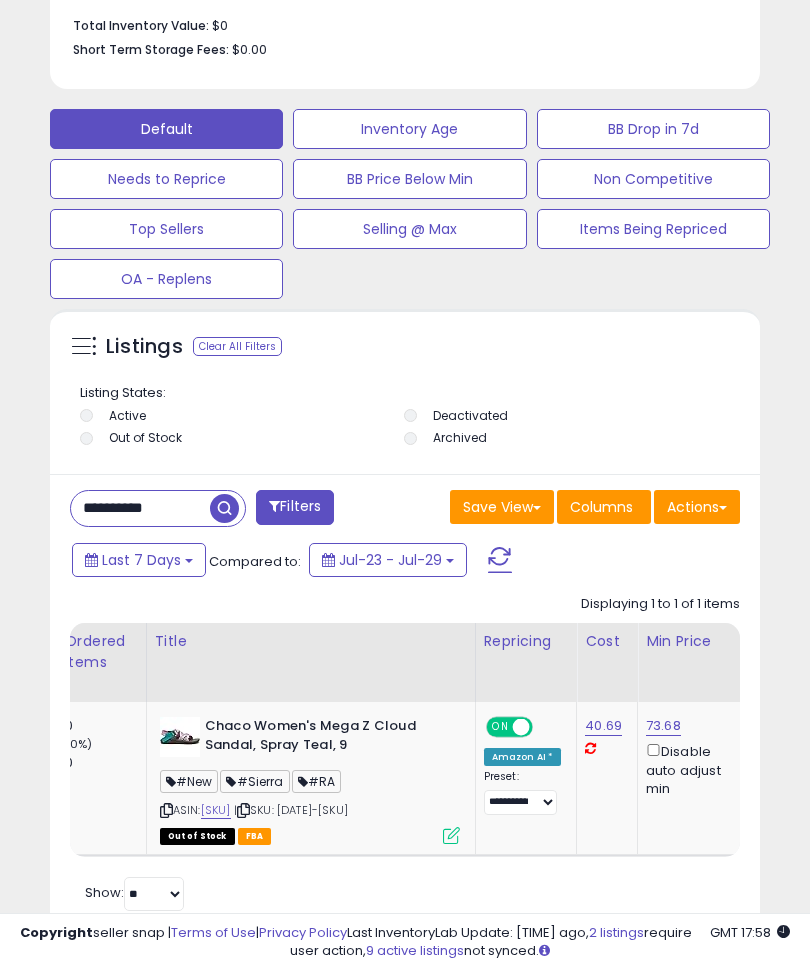 click on "**********" at bounding box center (140, 508) 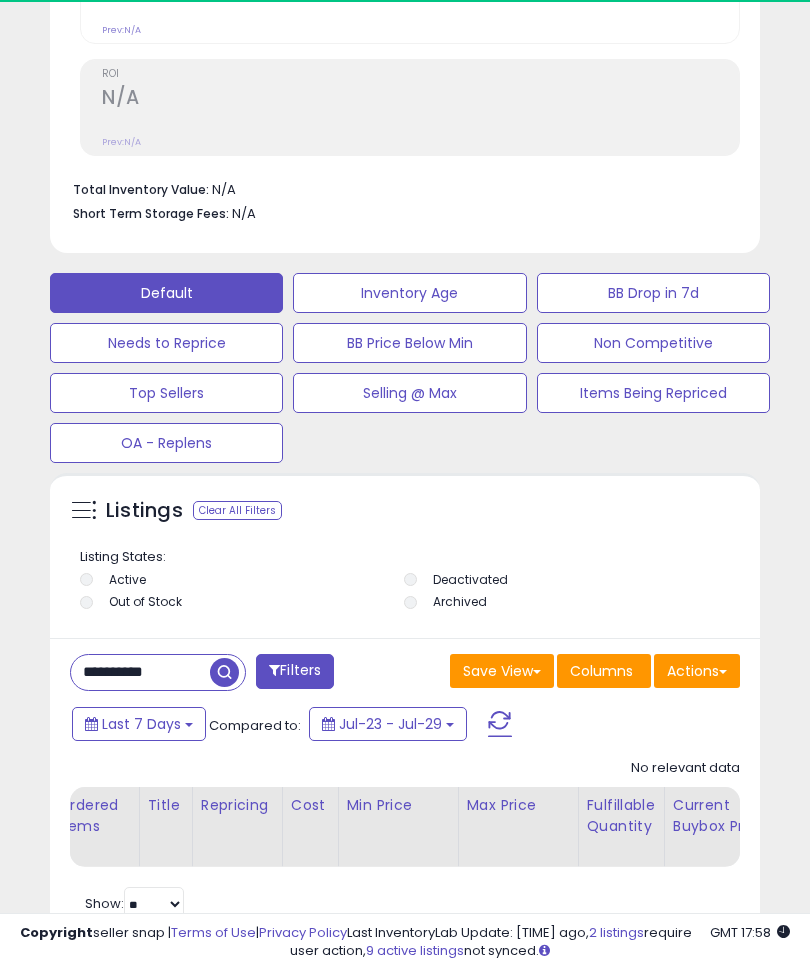 scroll, scrollTop: 999610, scrollLeft: 999300, axis: both 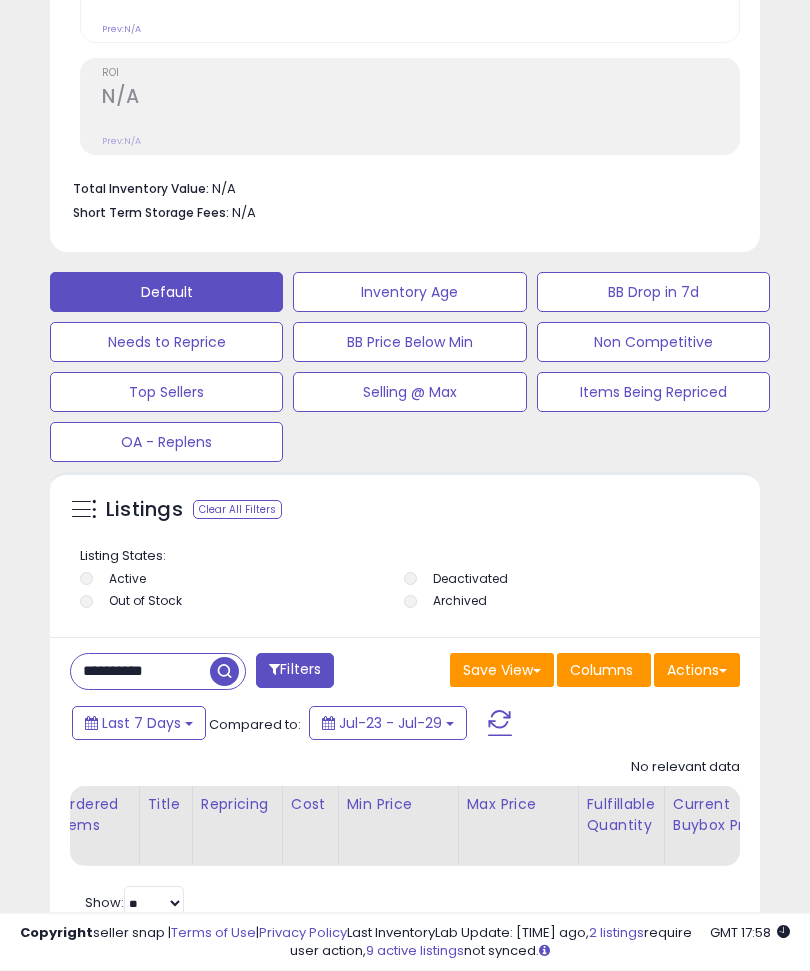 click on "Deactivated" at bounding box center [470, 579] 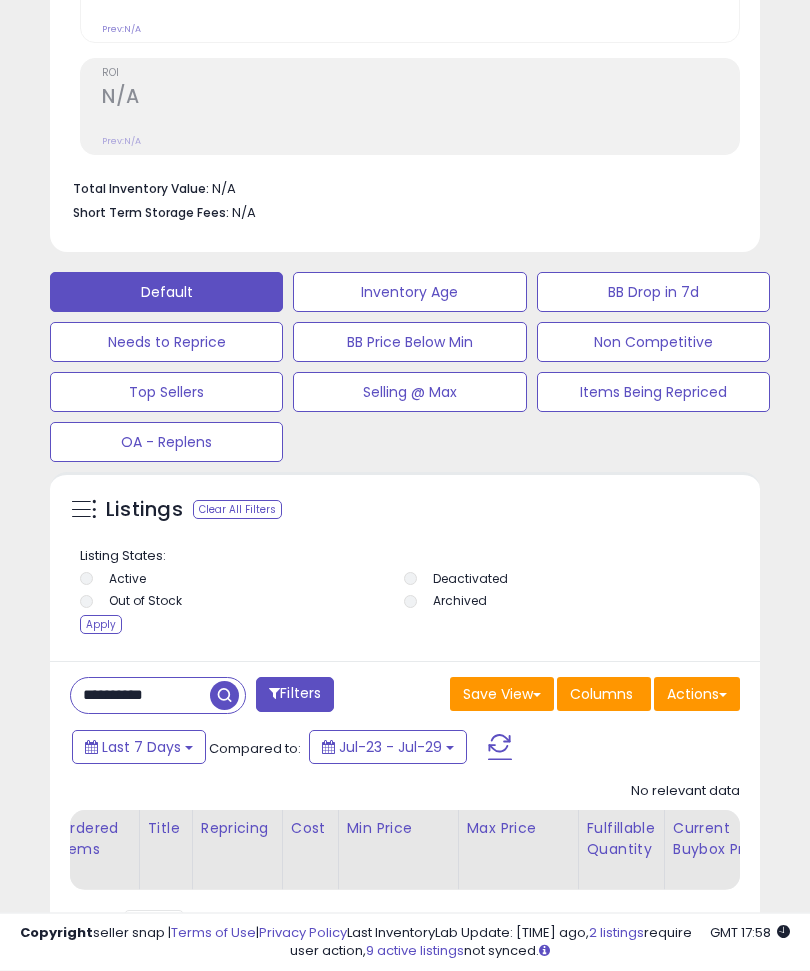 scroll, scrollTop: 1049, scrollLeft: 0, axis: vertical 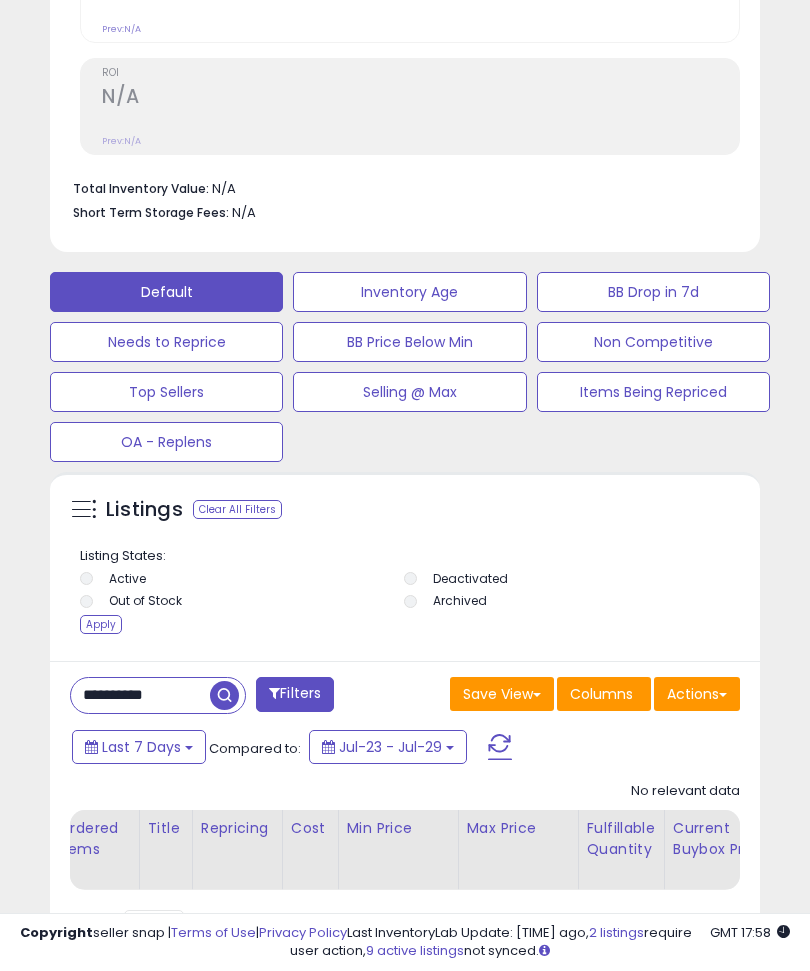 click on "Listing States:
Active
Deactivated
Out of Stock
Archived
Apply" at bounding box center [407, 593] 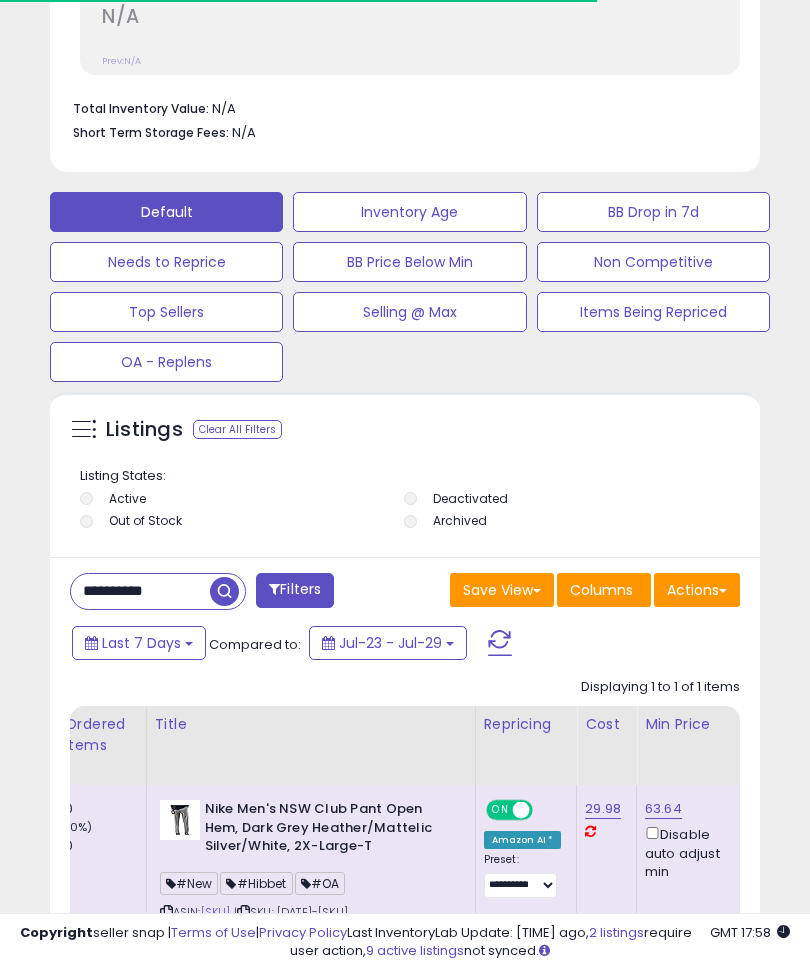 scroll, scrollTop: 1219, scrollLeft: 0, axis: vertical 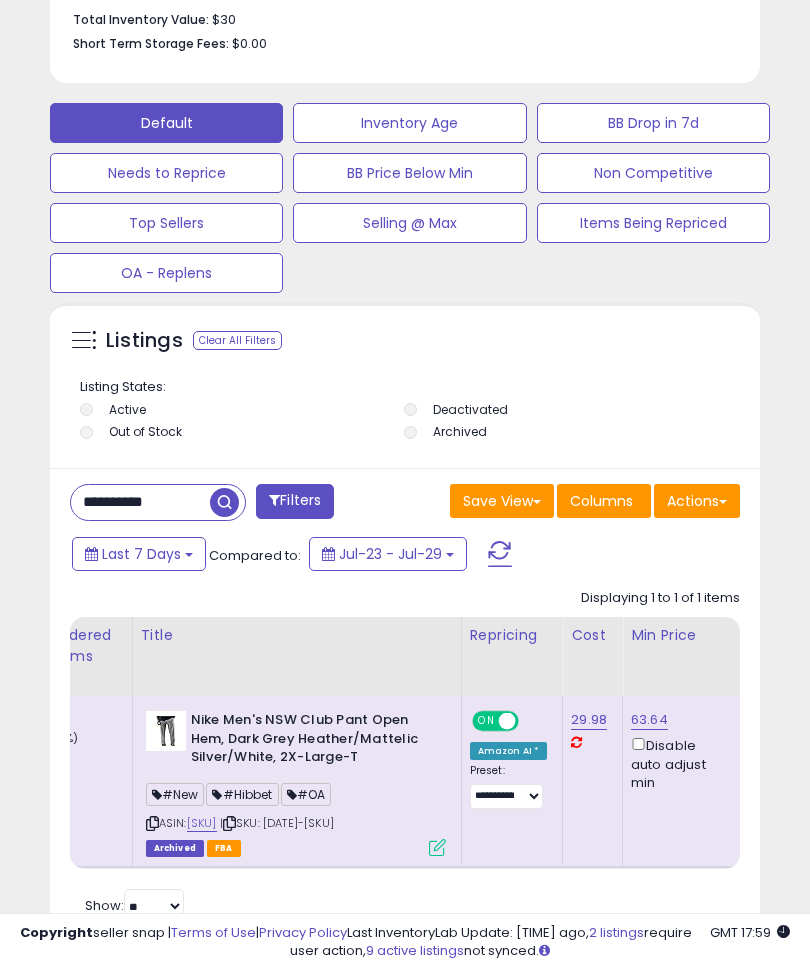 click on "**********" at bounding box center (140, 502) 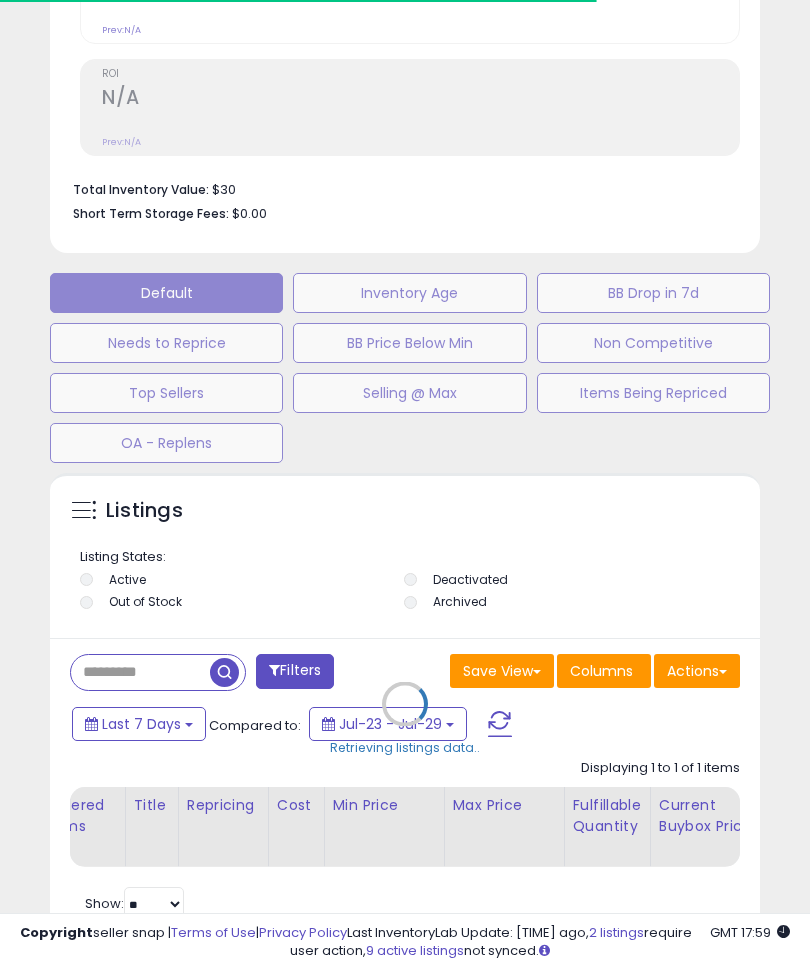 click on "Retrieving listings data.." at bounding box center [405, 719] 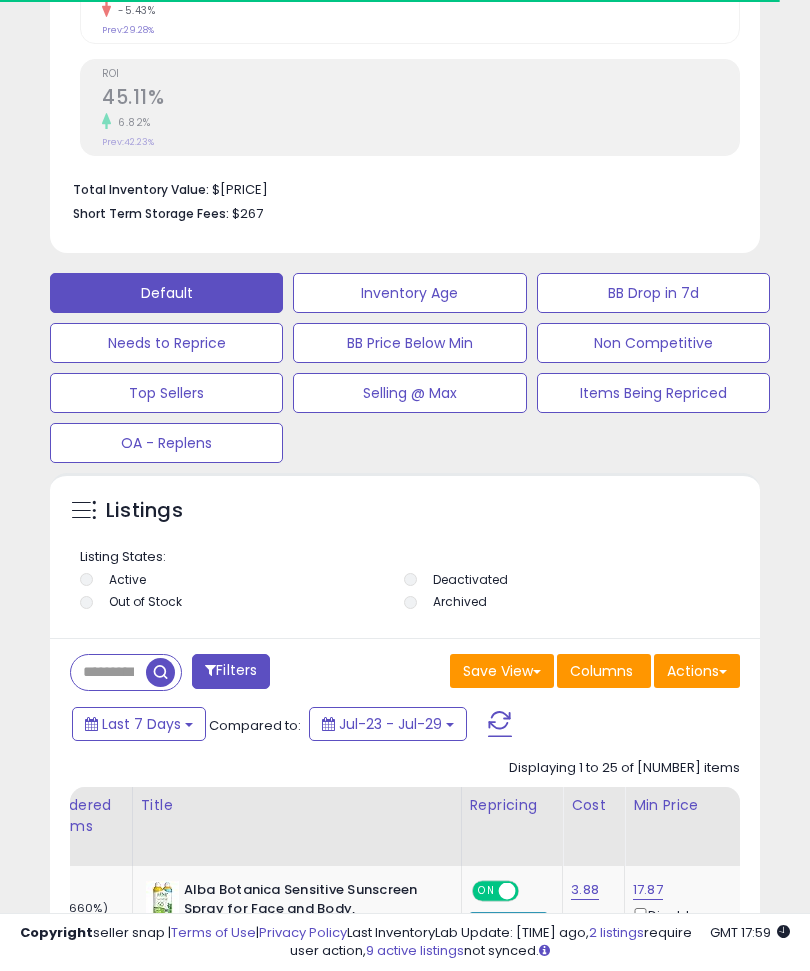 click on "Active" at bounding box center (240, 582) 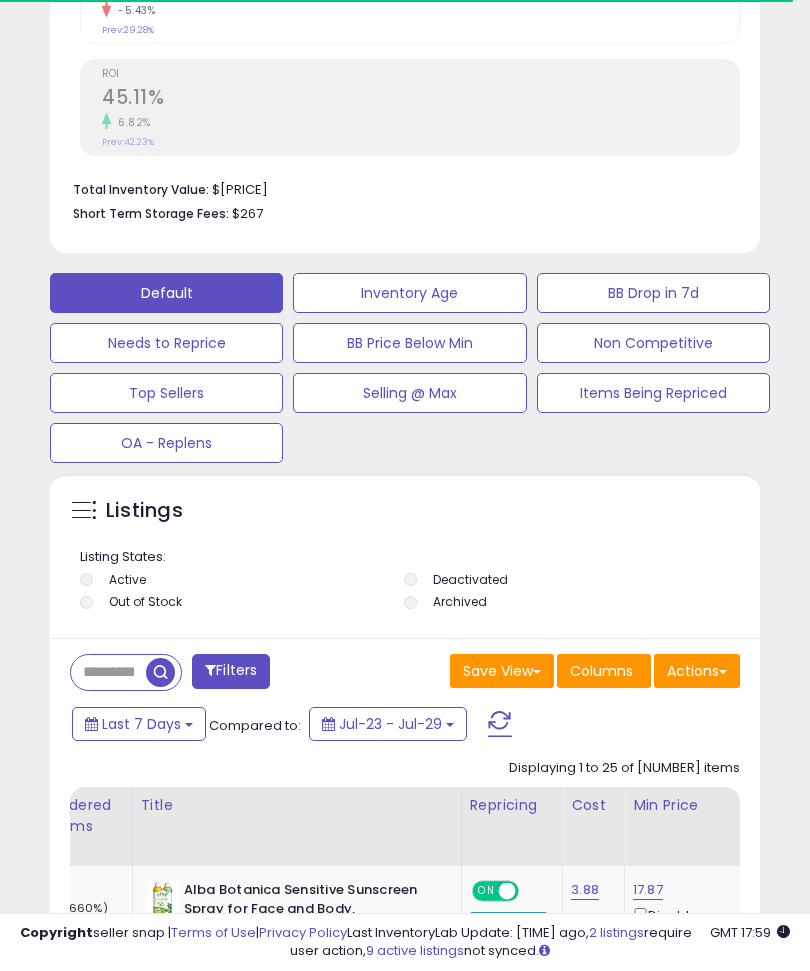 click on "Out of Stock" at bounding box center (145, 601) 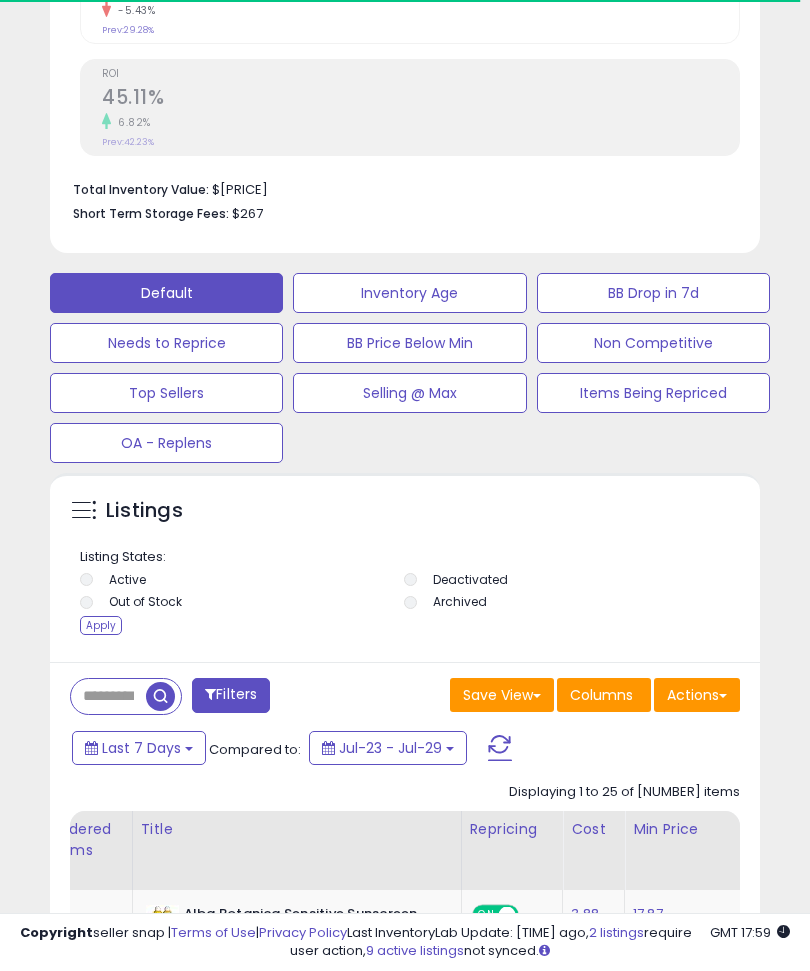 click on "Active" at bounding box center [127, 579] 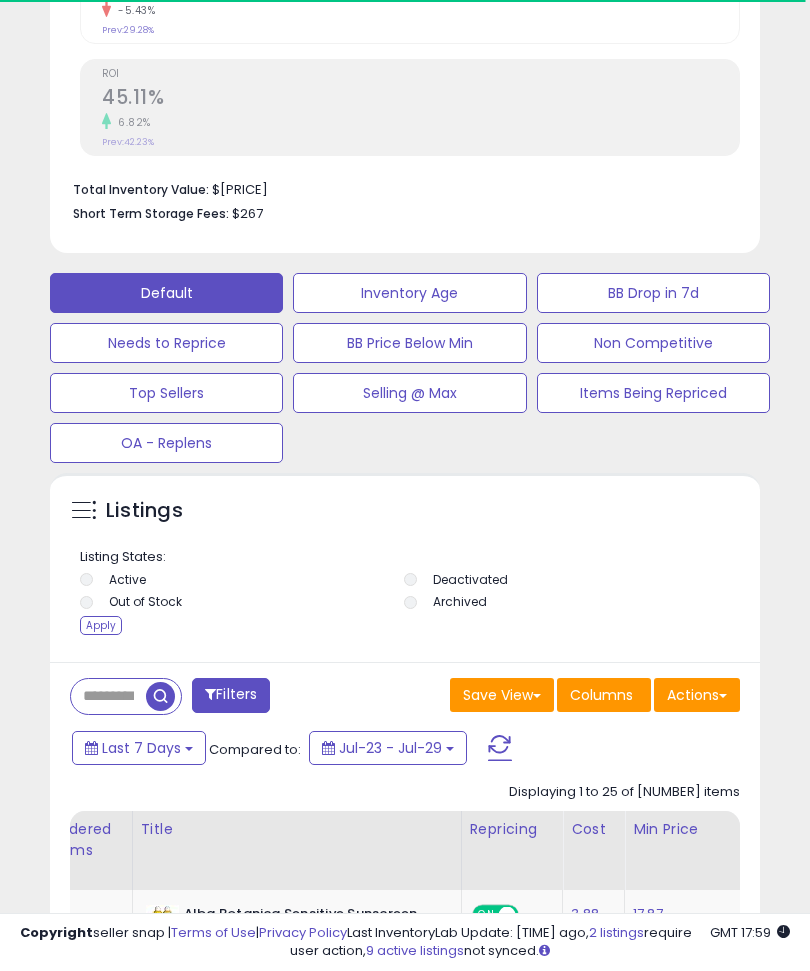 click on "Deactivated" at bounding box center (470, 579) 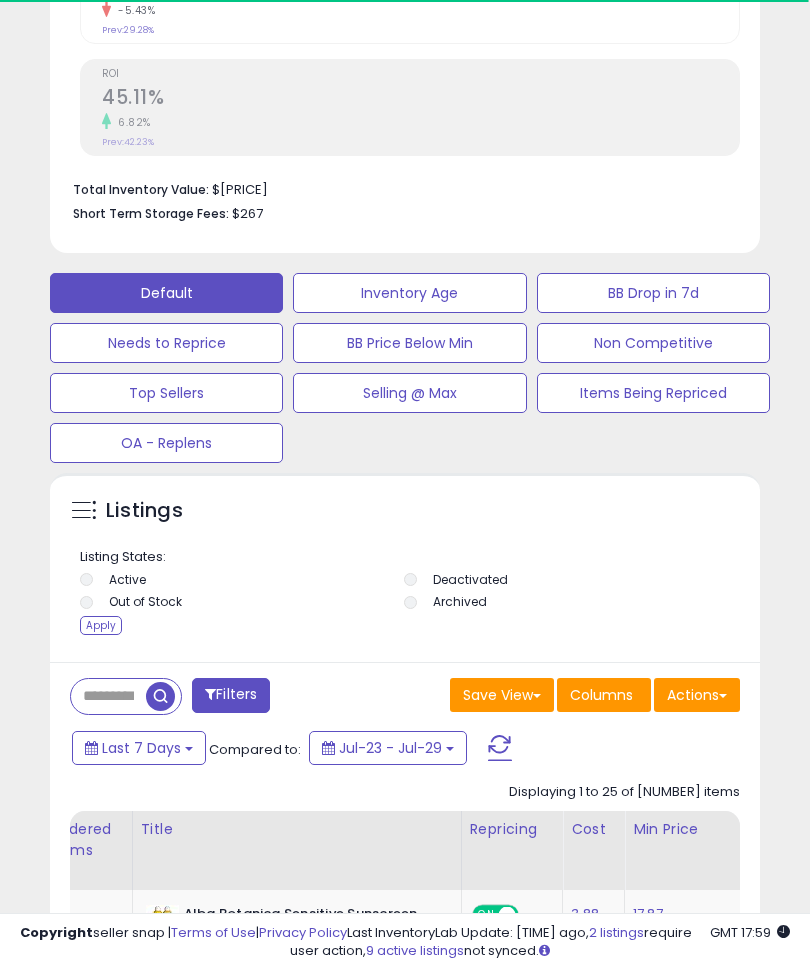 click on "Deactivated" at bounding box center (470, 579) 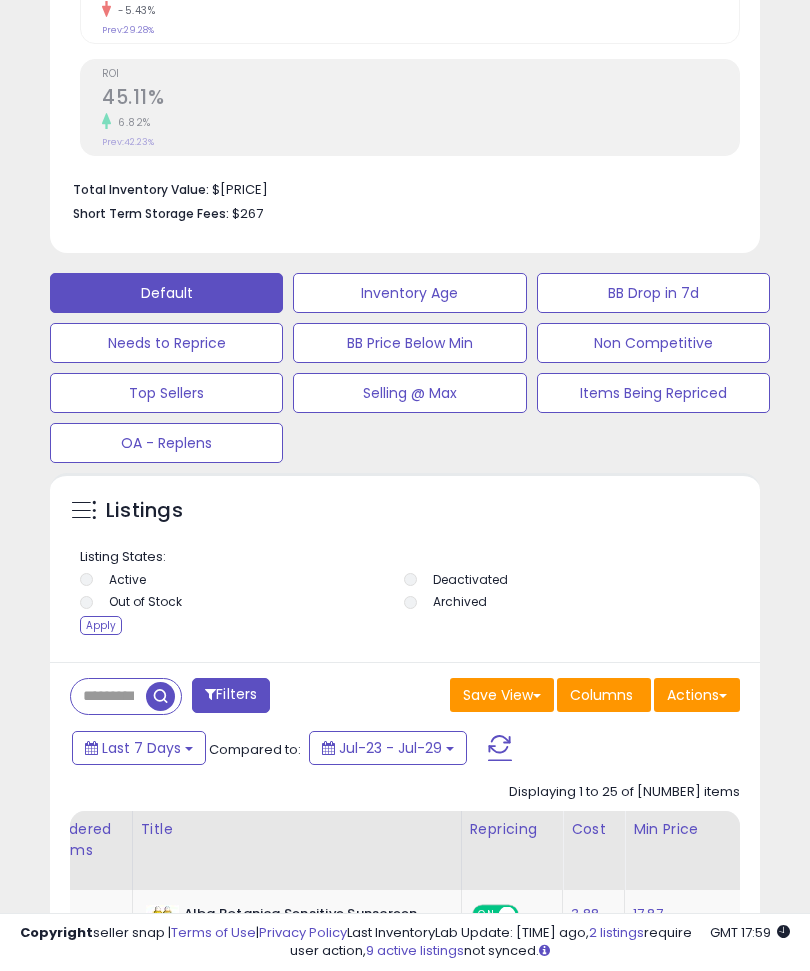 click on "Archived" at bounding box center (460, 601) 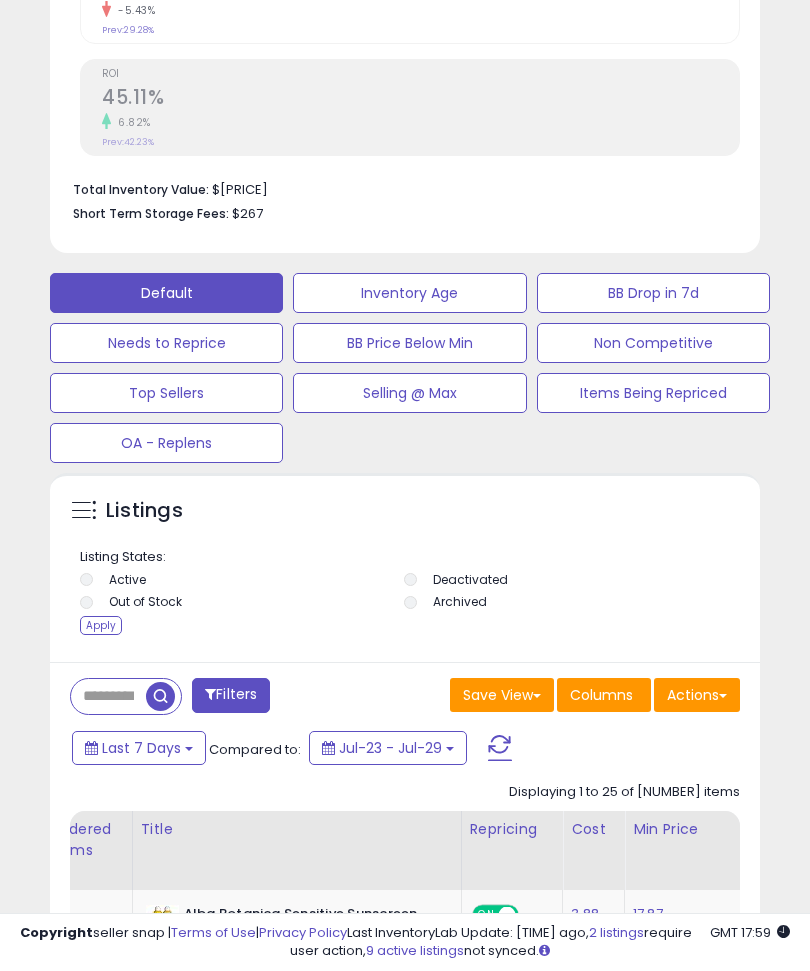 click on "Apply" at bounding box center [101, 625] 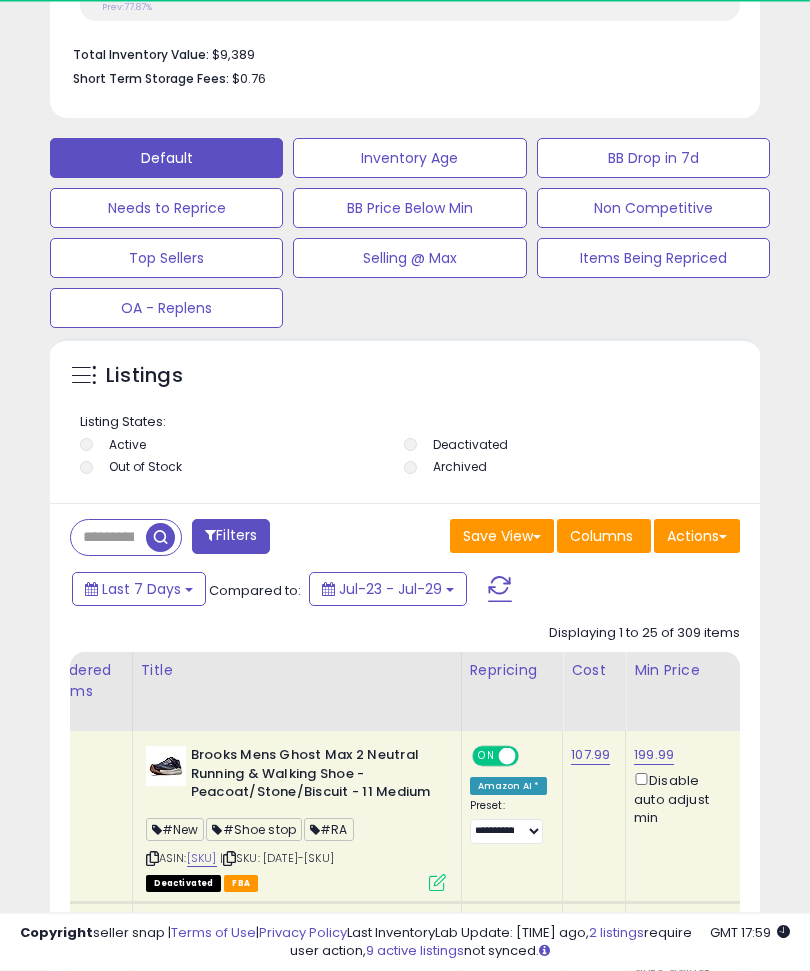 click on "Archived" at bounding box center [460, 467] 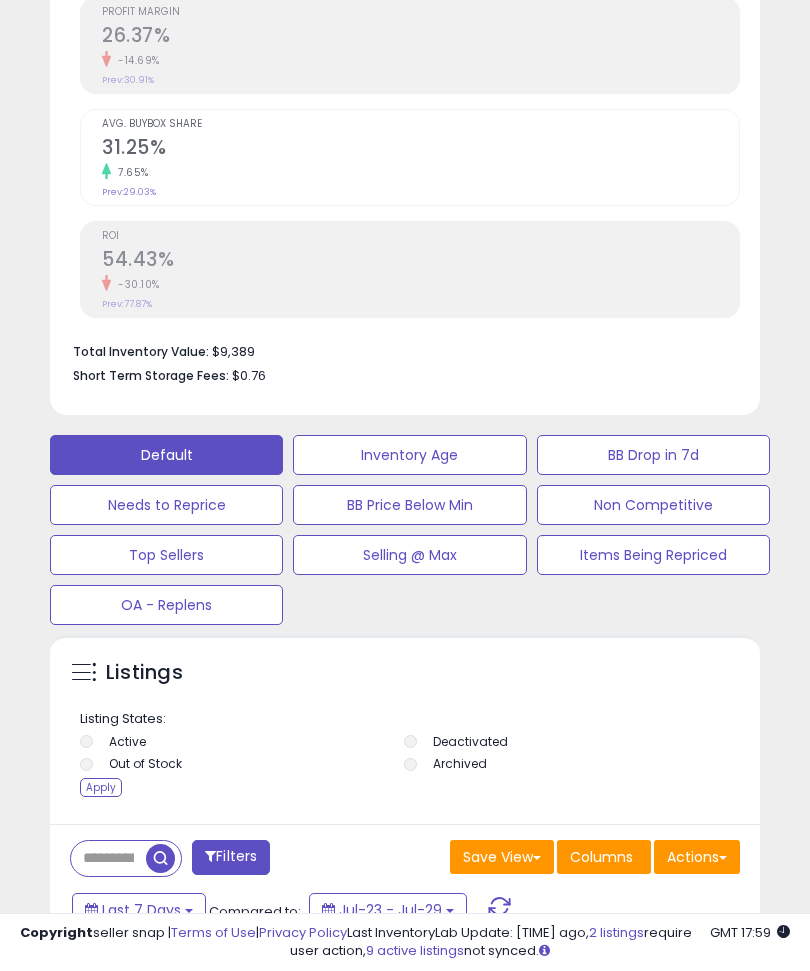 click on "Deactivated" at bounding box center [470, 741] 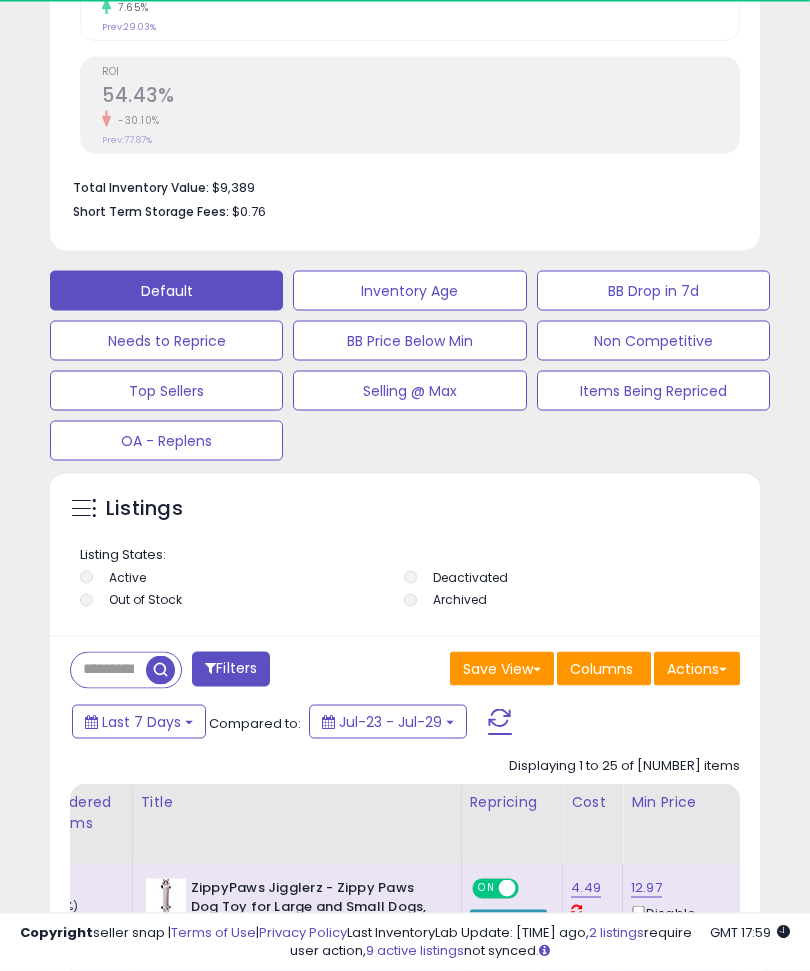 scroll, scrollTop: 1051, scrollLeft: 0, axis: vertical 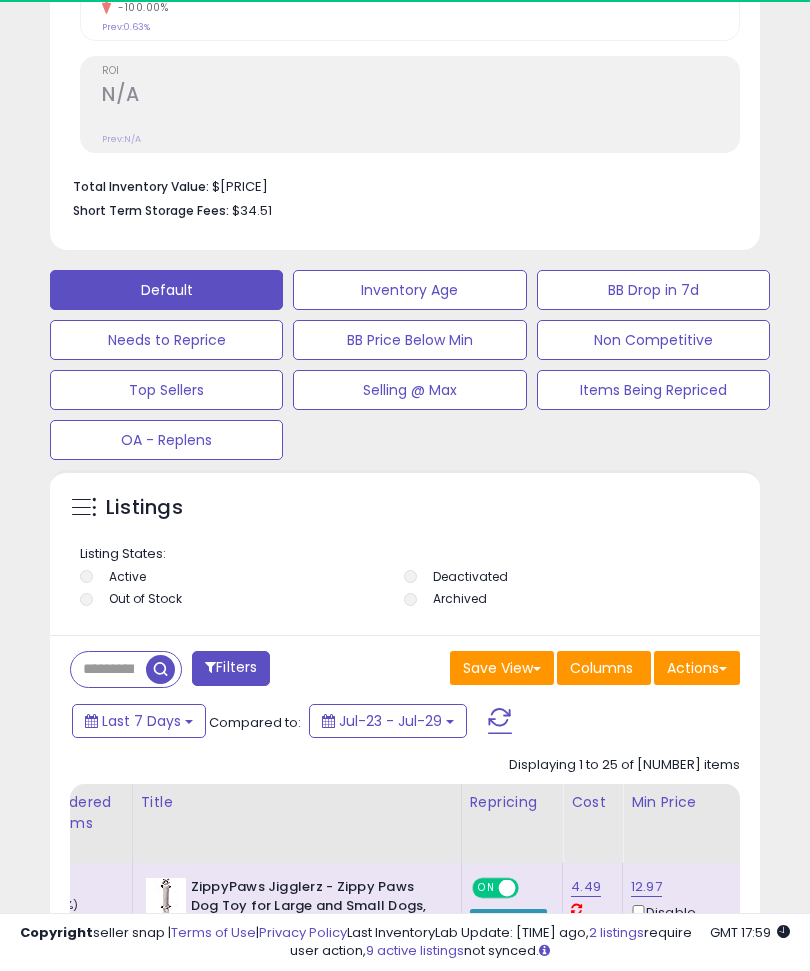 click on "Deactivated" at bounding box center [470, 576] 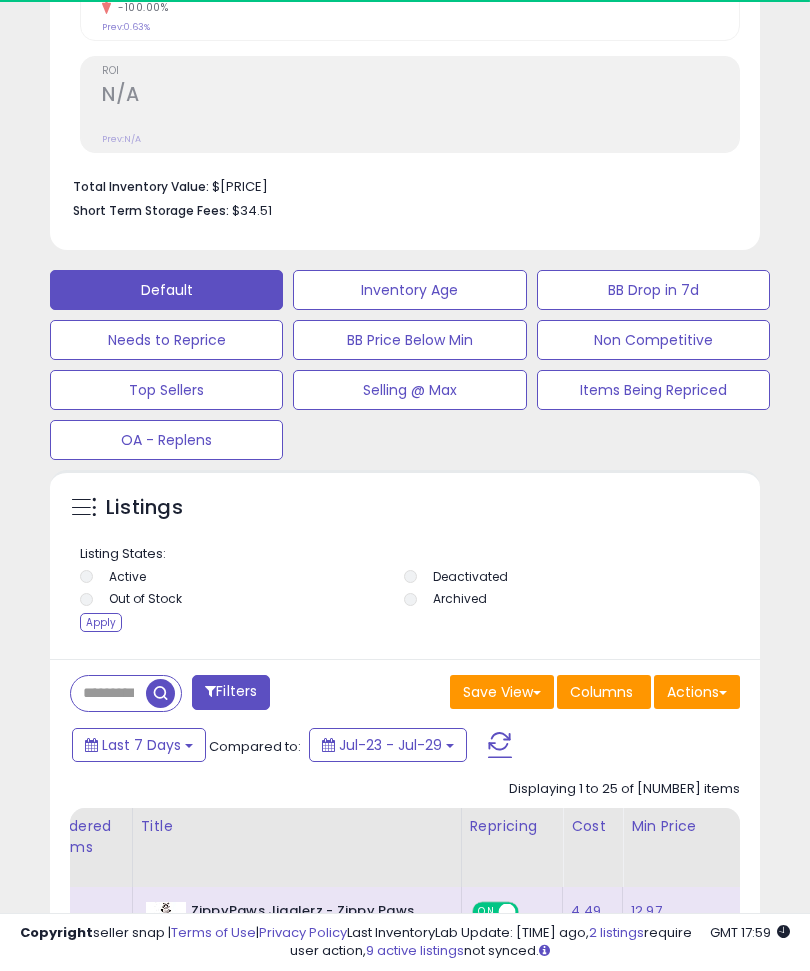 click on "Active" at bounding box center (127, 576) 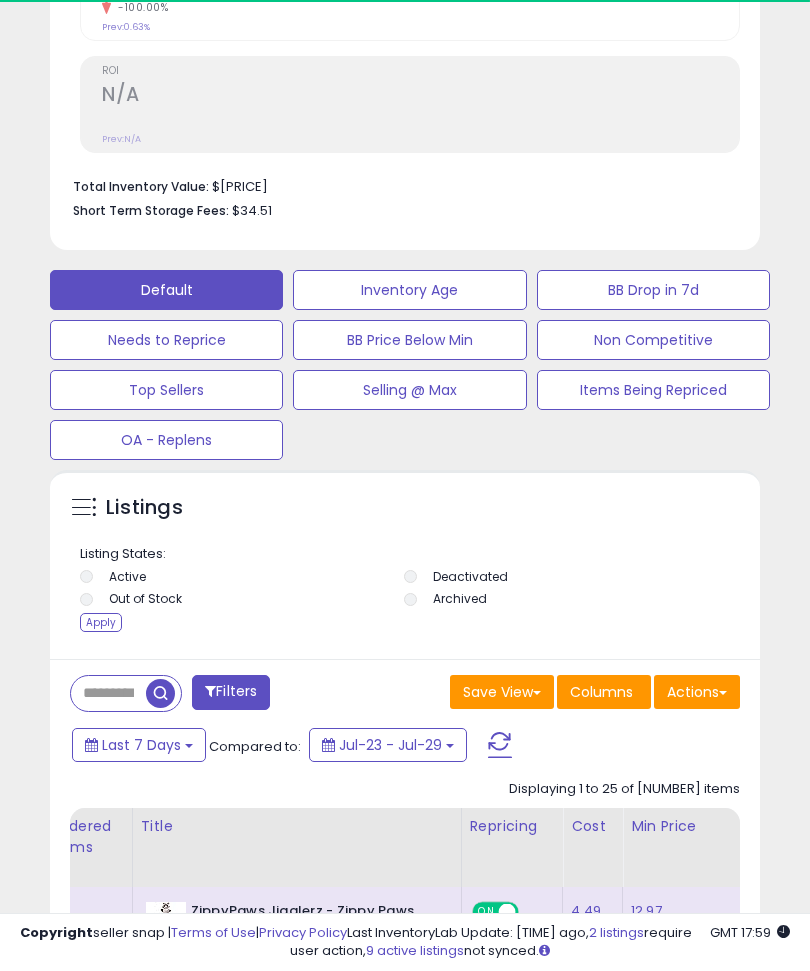 click on "Out of Stock" at bounding box center (145, 598) 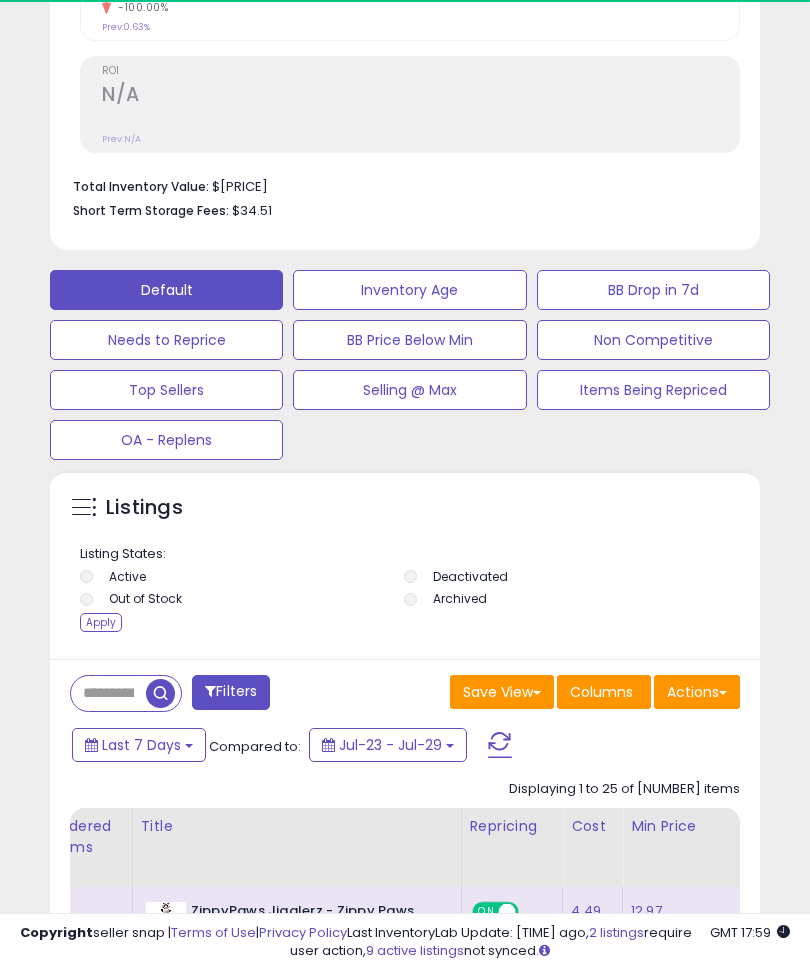click on "Apply" at bounding box center (101, 622) 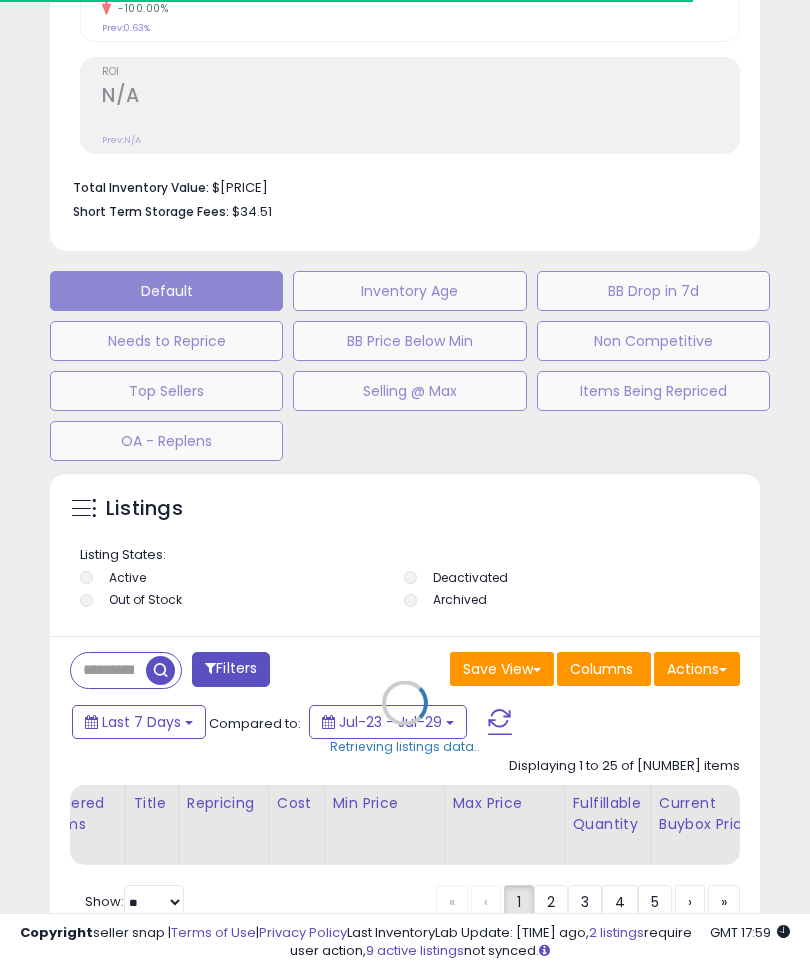 scroll, scrollTop: 999610, scrollLeft: 999300, axis: both 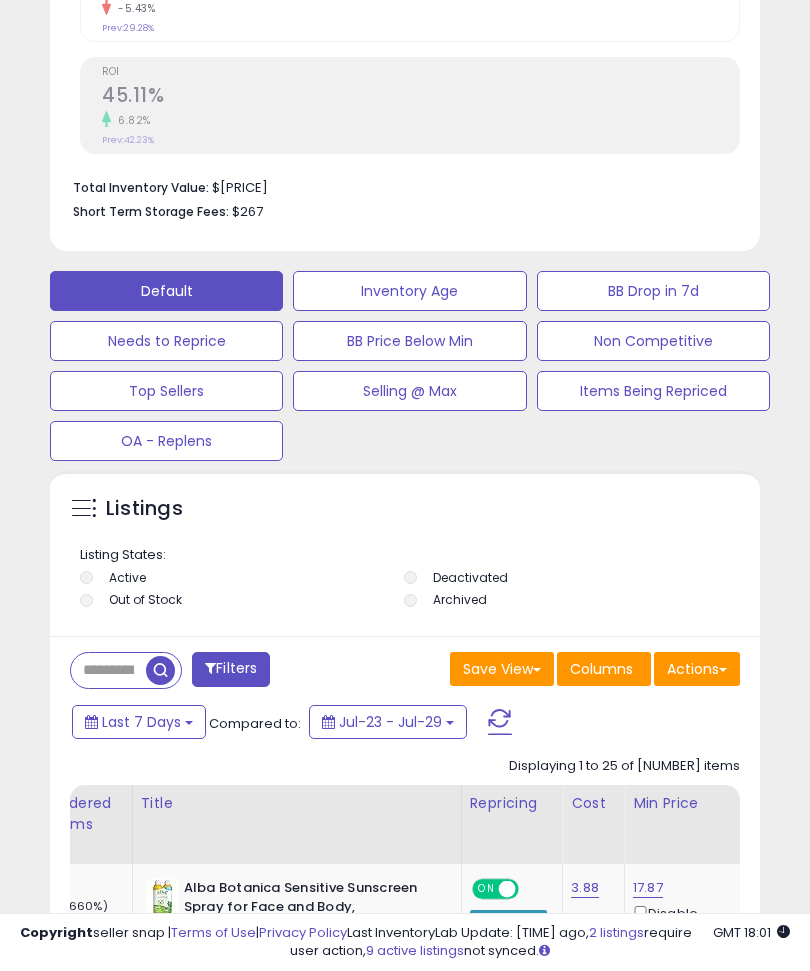 click at bounding box center (108, 670) 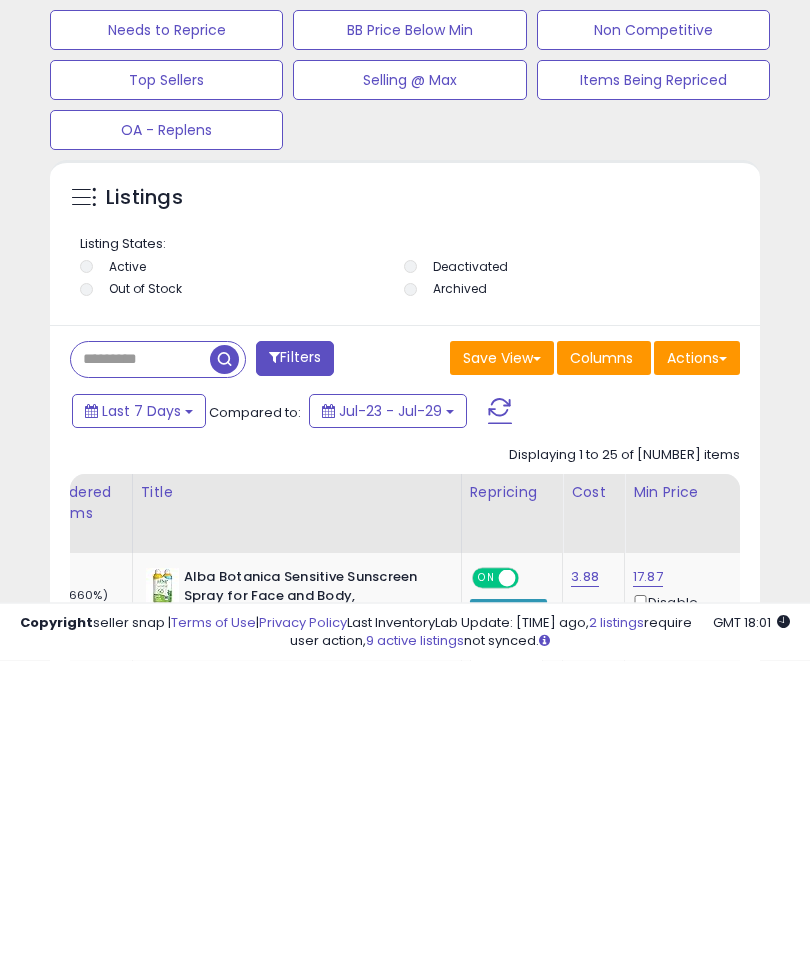 click at bounding box center [140, 670] 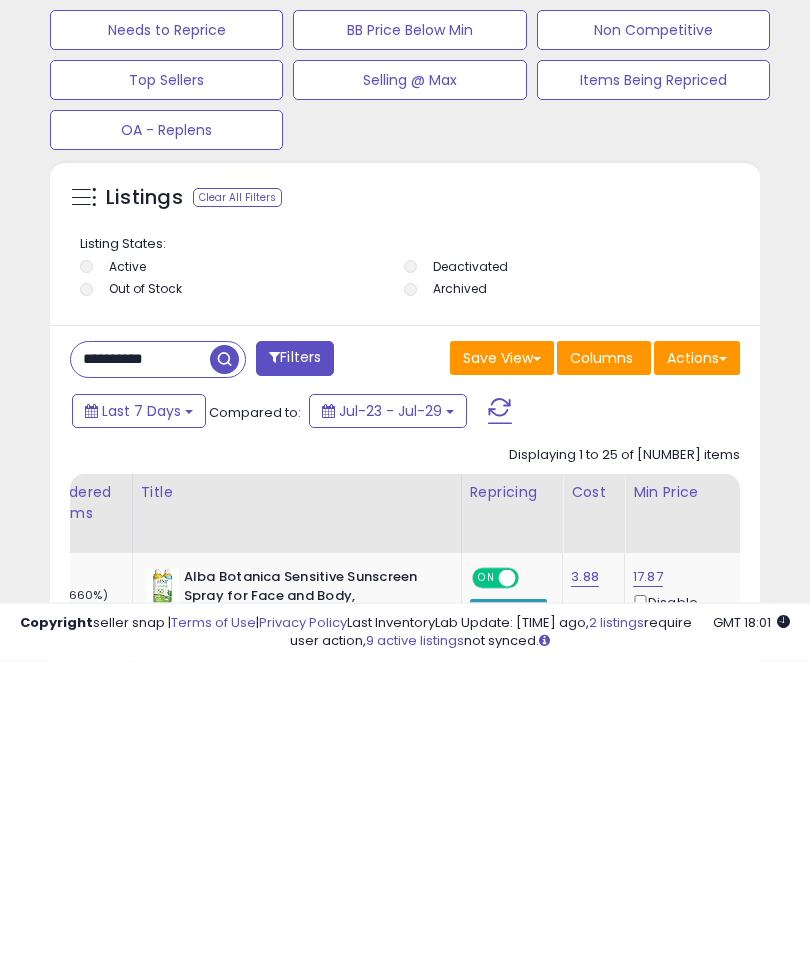 click at bounding box center [224, 670] 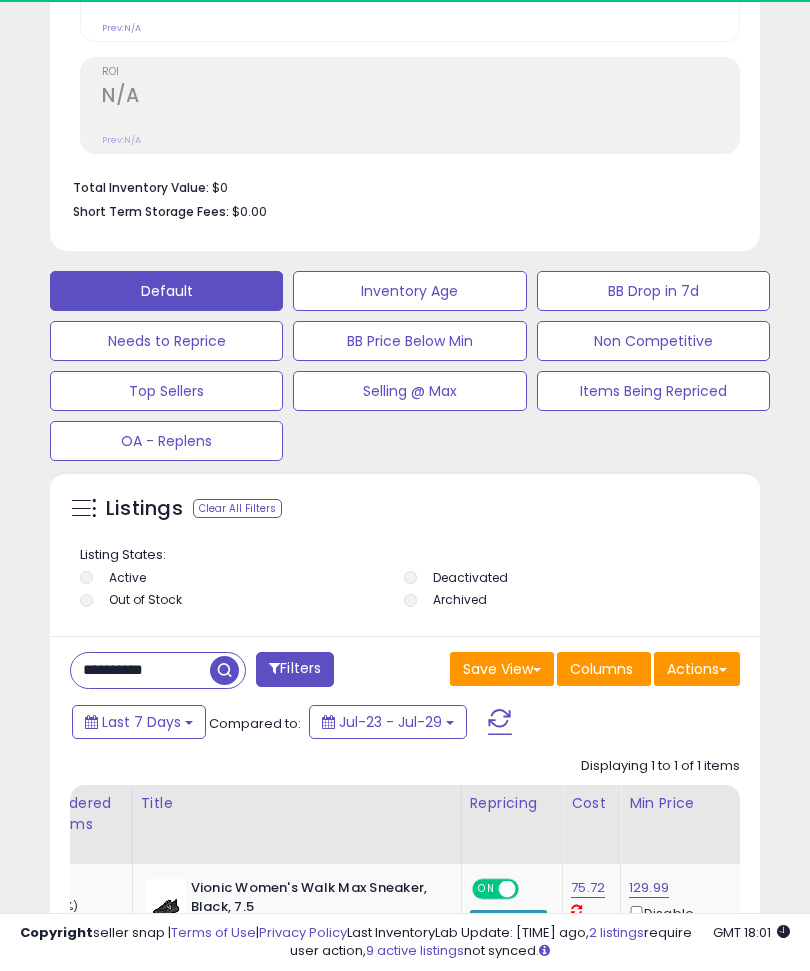 scroll, scrollTop: 999610, scrollLeft: 999300, axis: both 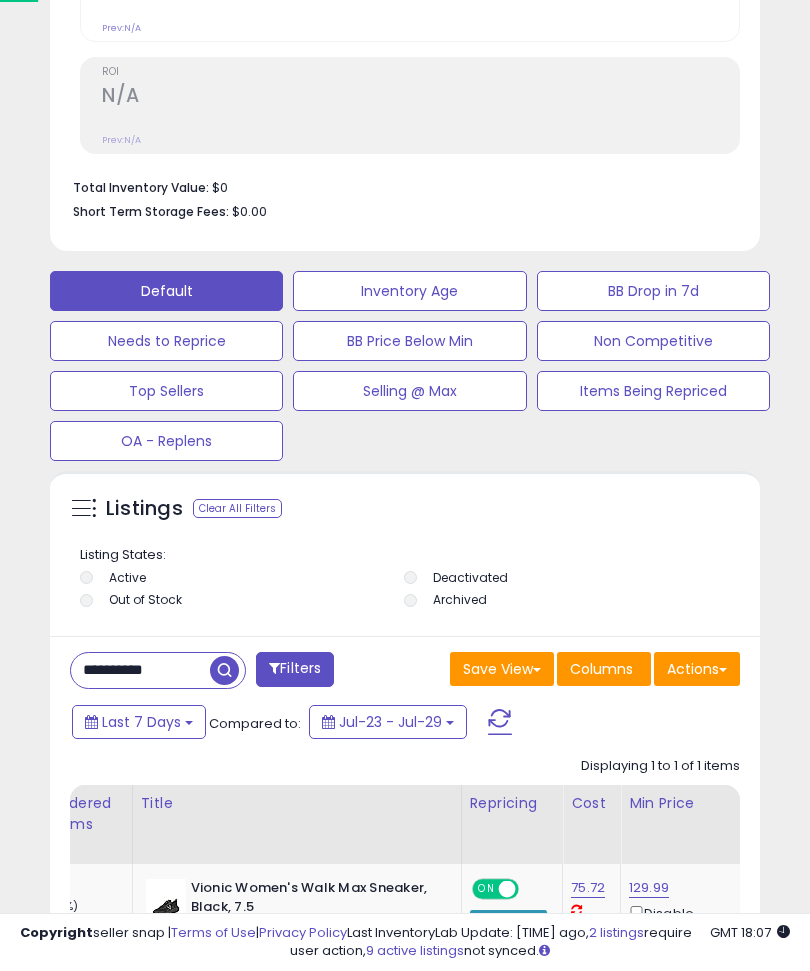 click on "**********" at bounding box center (140, 670) 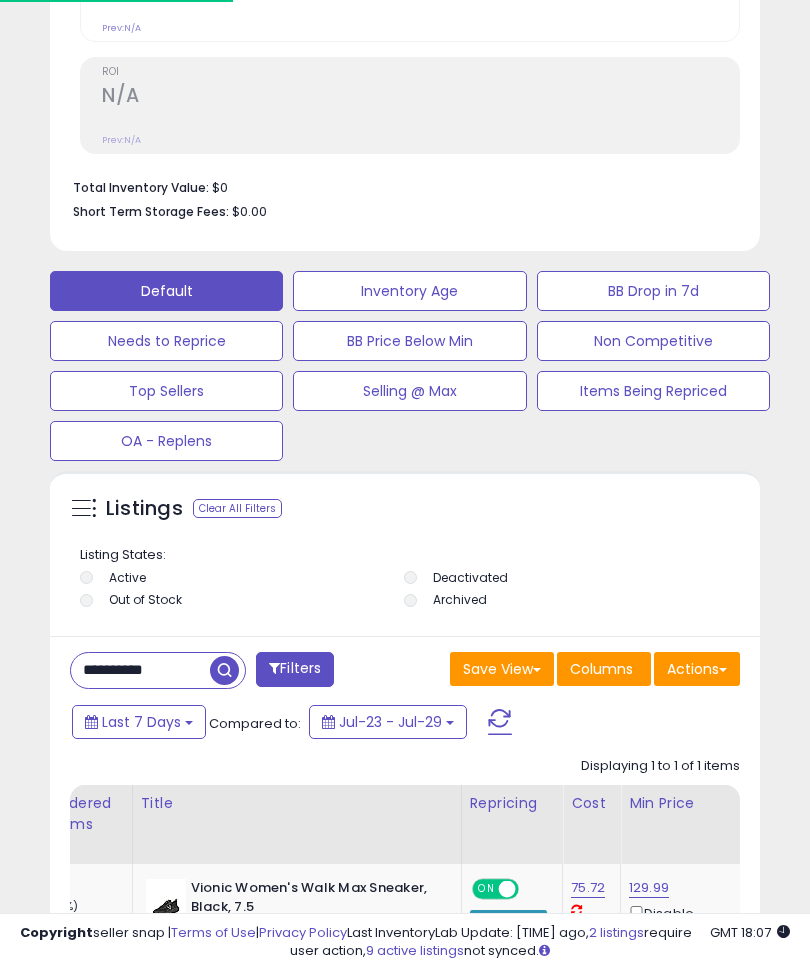 scroll, scrollTop: 1107, scrollLeft: 0, axis: vertical 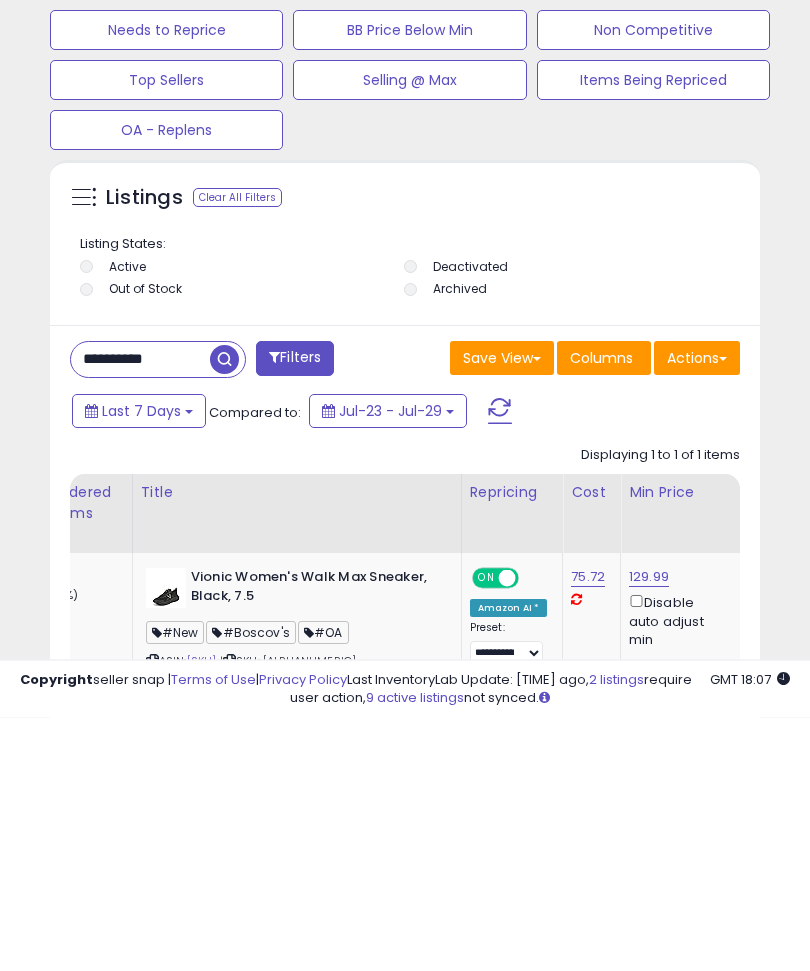 paste 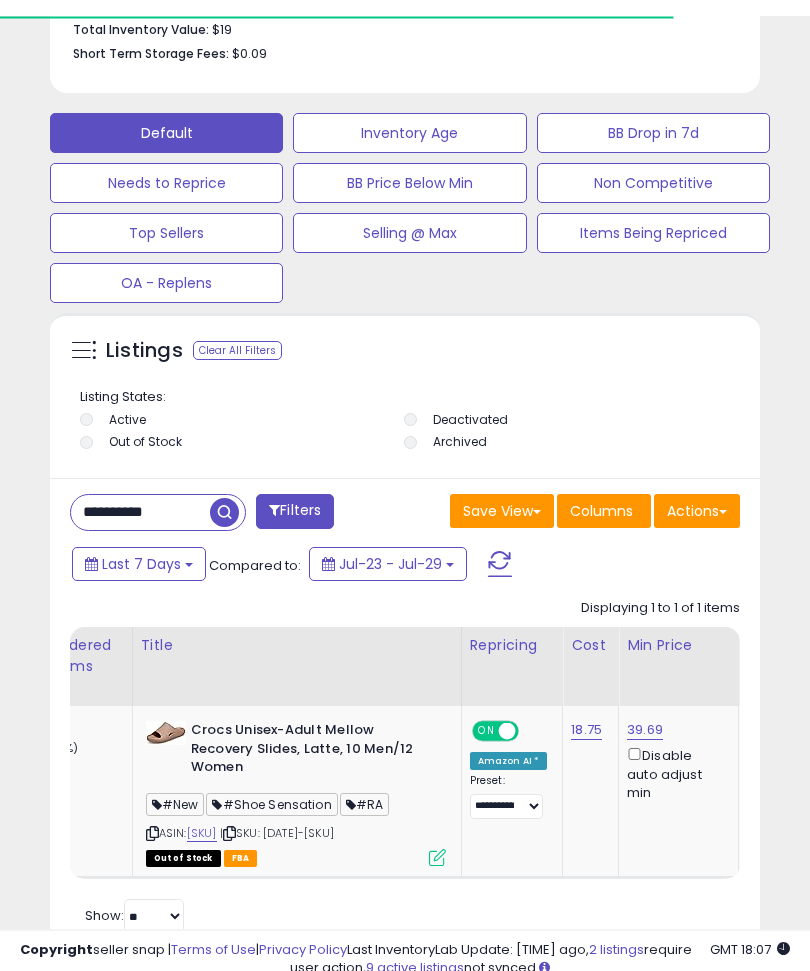 scroll, scrollTop: 1225, scrollLeft: 0, axis: vertical 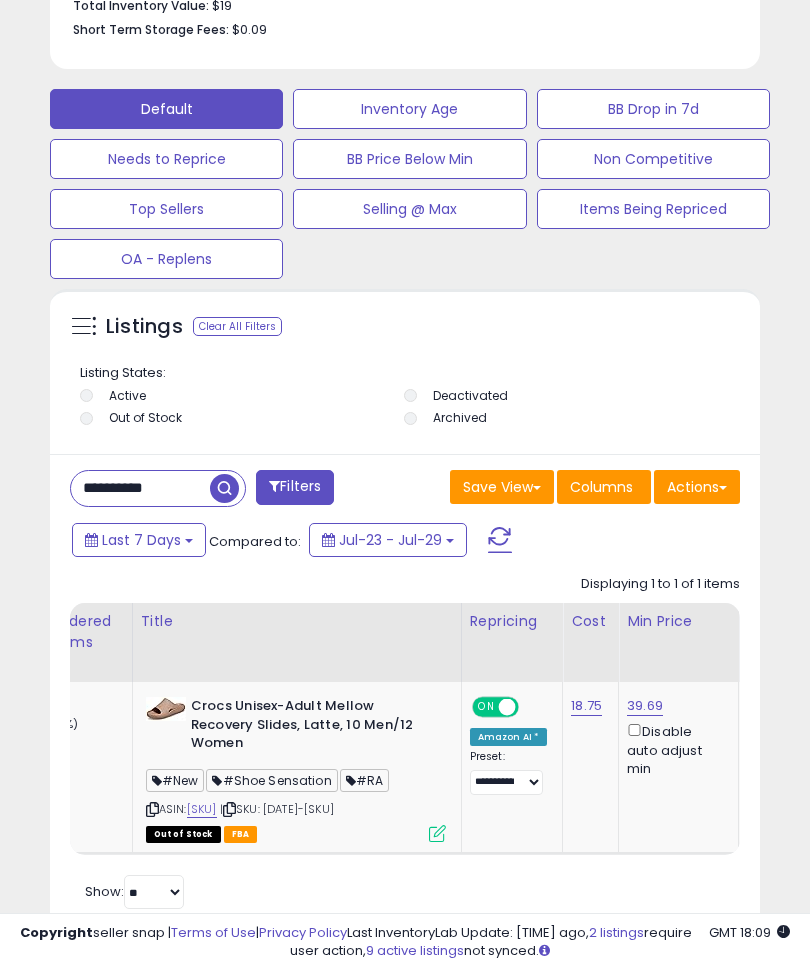 click on "**********" at bounding box center (140, 488) 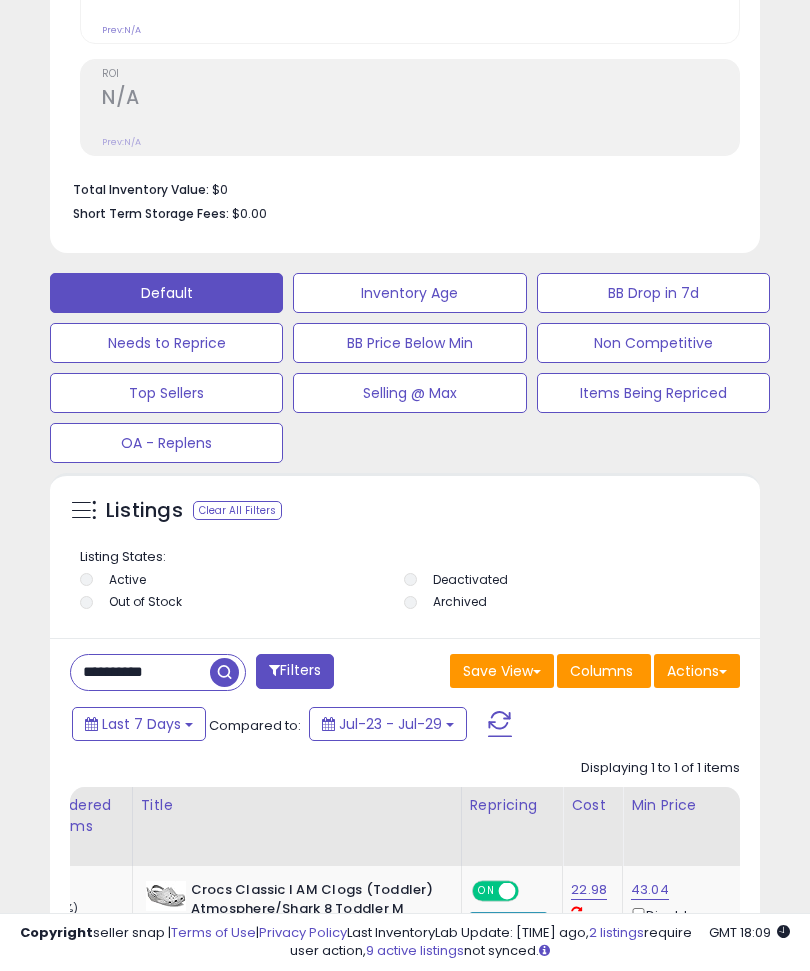 scroll, scrollTop: 999610, scrollLeft: 999300, axis: both 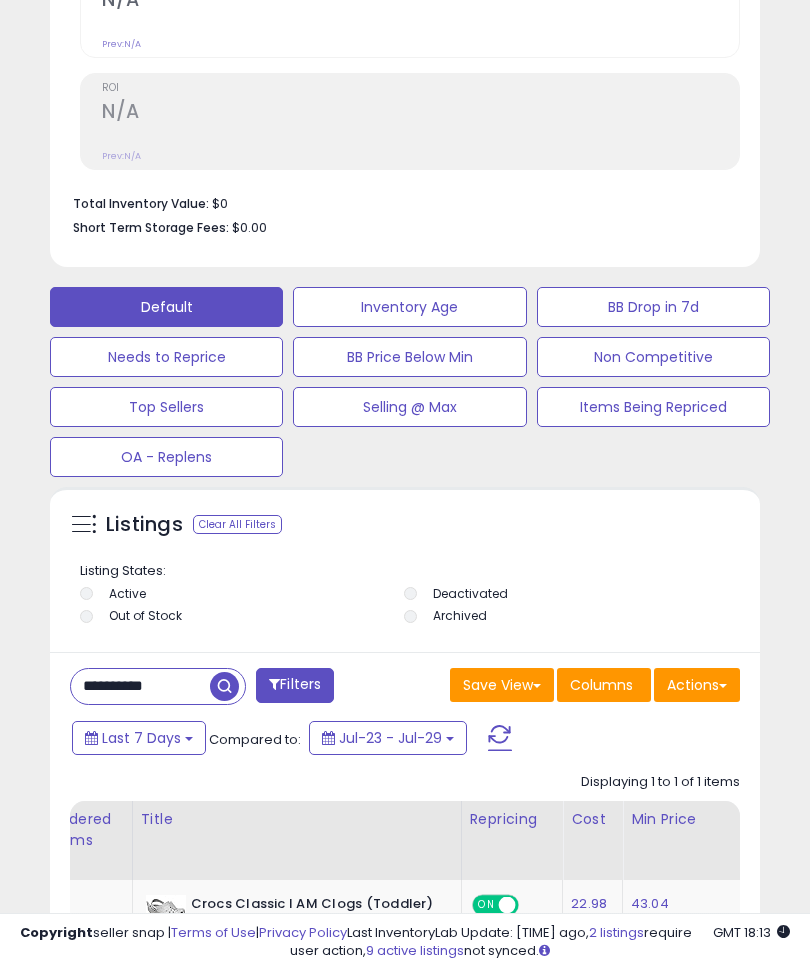 click on "**********" at bounding box center [140, 686] 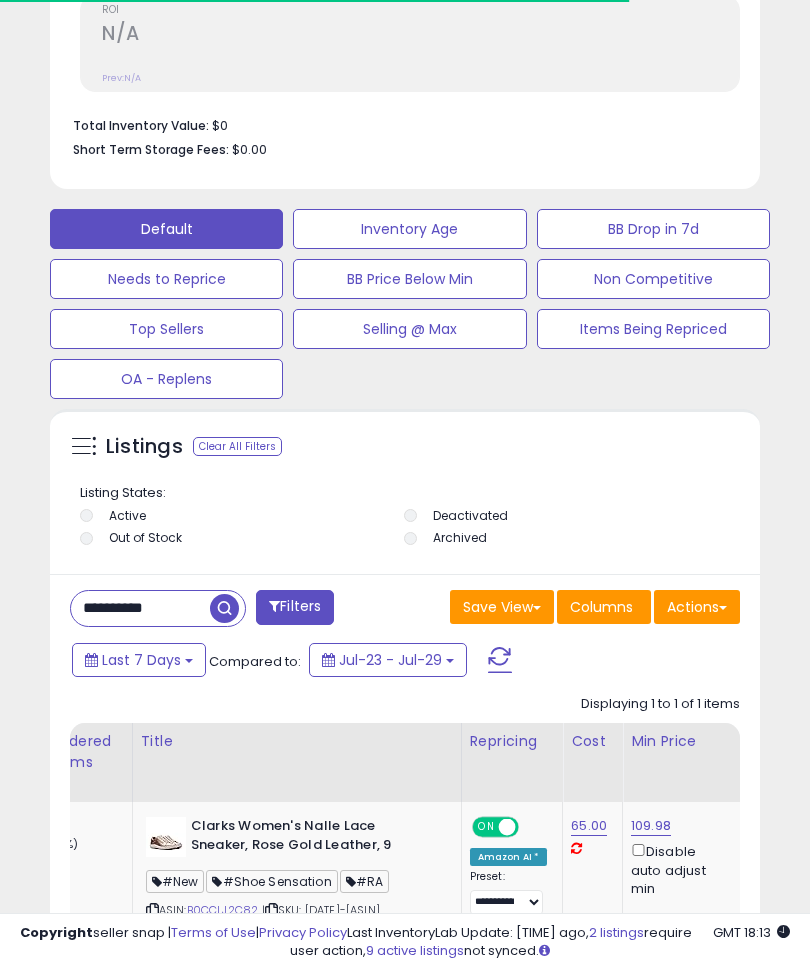 scroll, scrollTop: 1214, scrollLeft: 0, axis: vertical 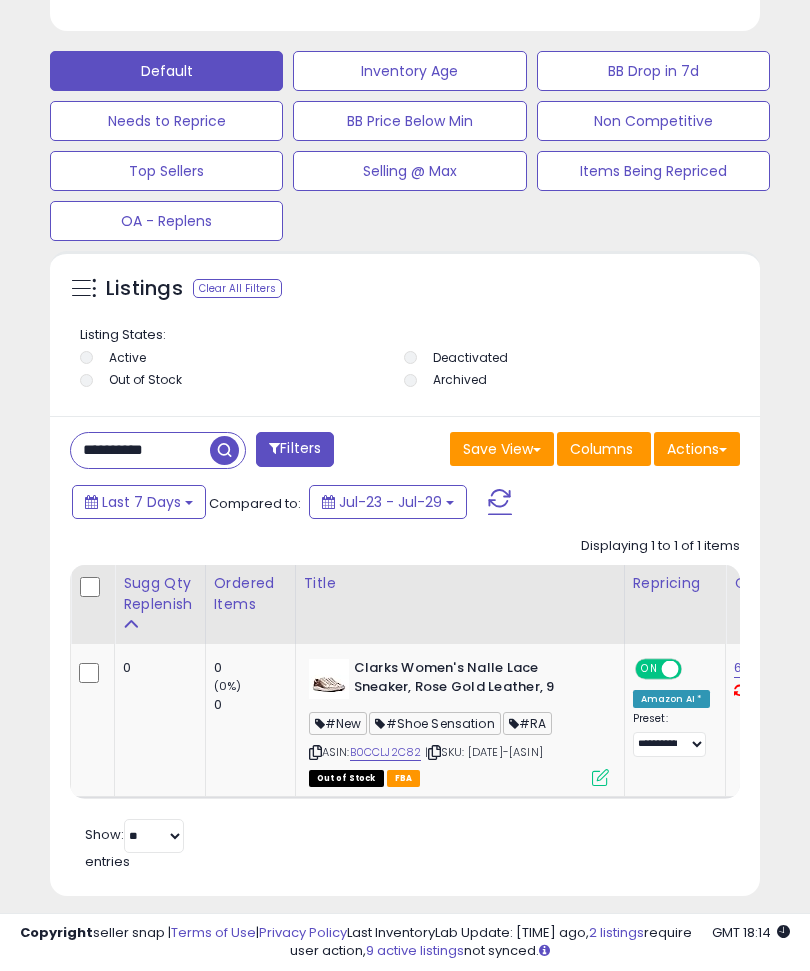 click on "**********" at bounding box center [140, 450] 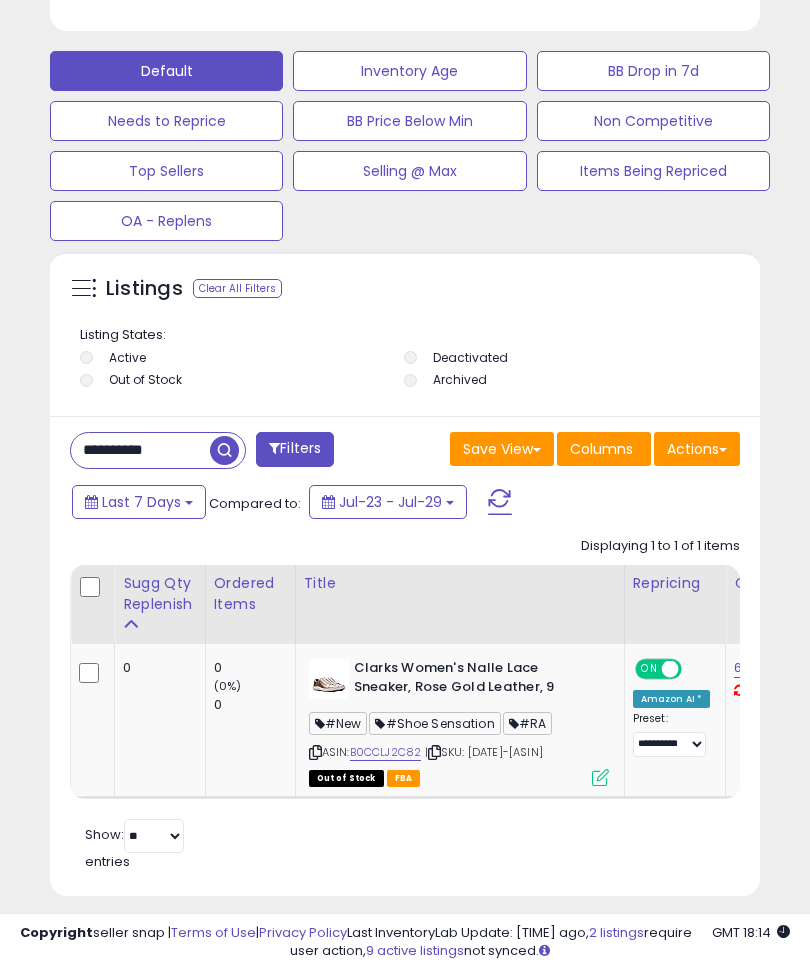 click on "**********" at bounding box center (140, 450) 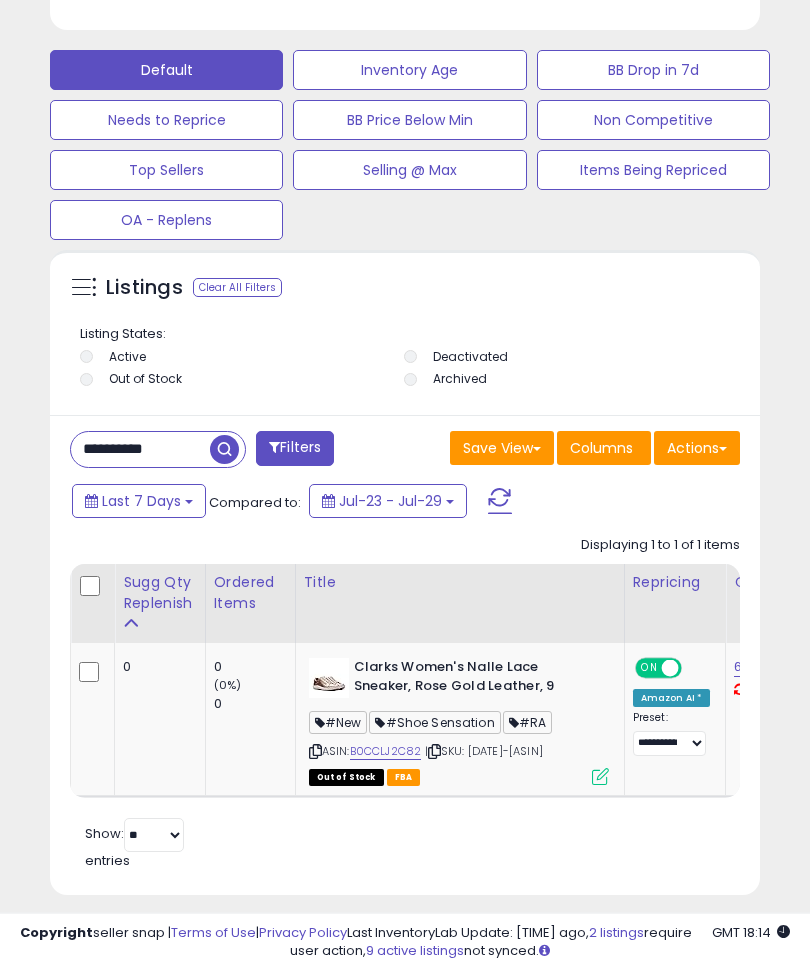click on "**********" at bounding box center (140, 450) 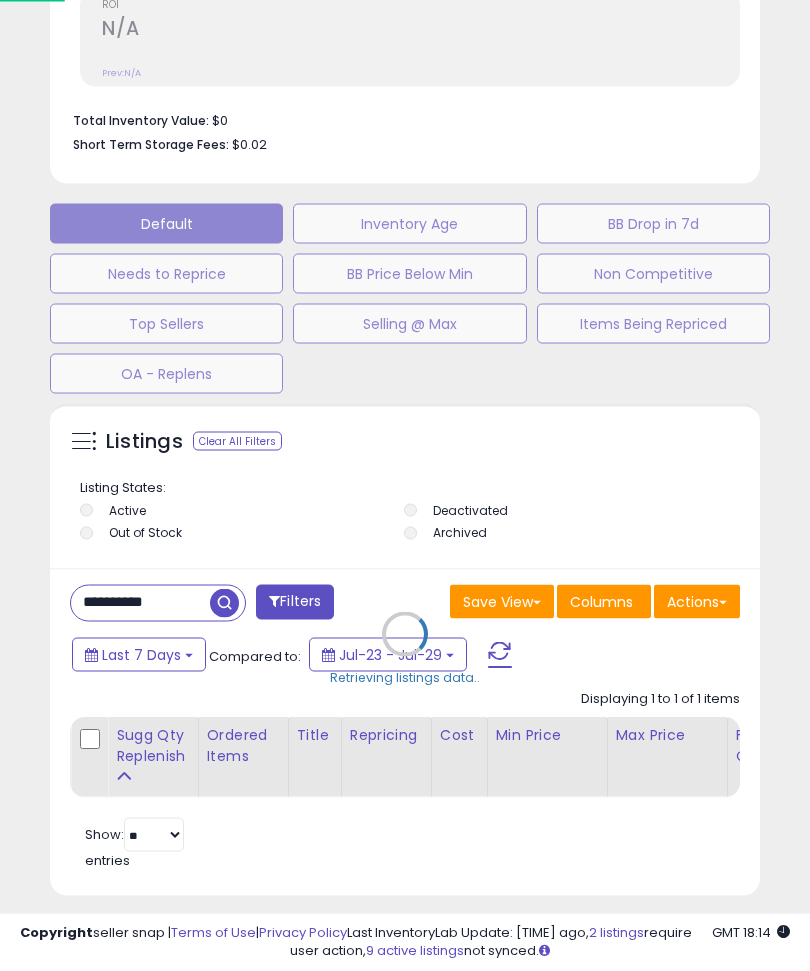 scroll, scrollTop: 1115, scrollLeft: 0, axis: vertical 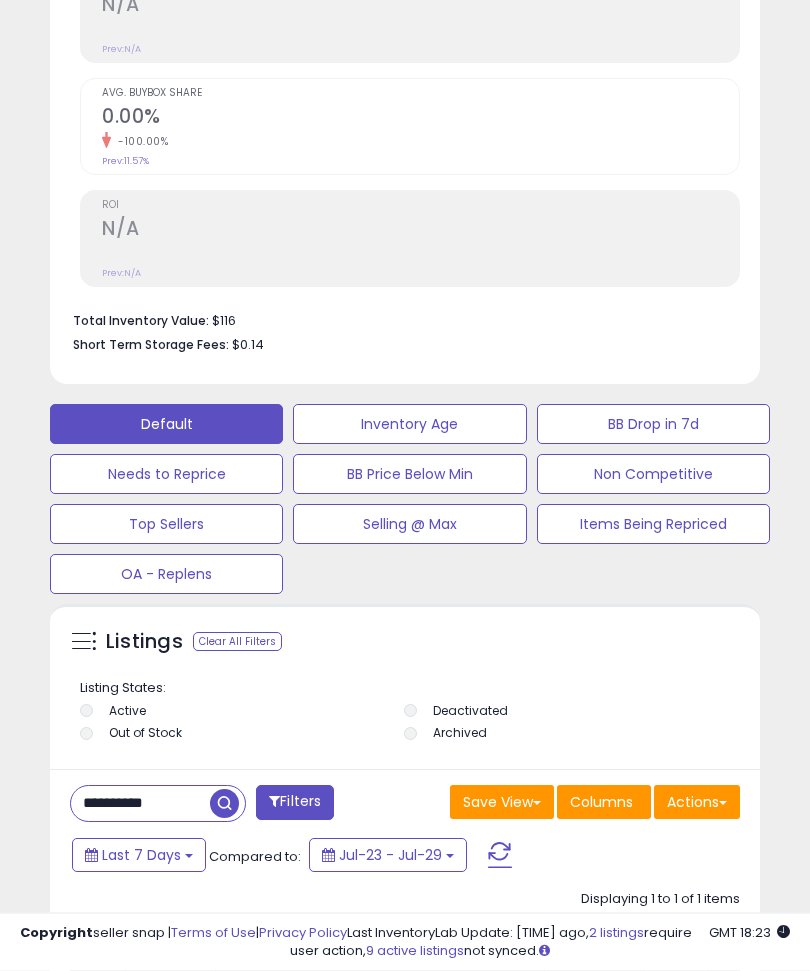 click on "**********" at bounding box center (140, 804) 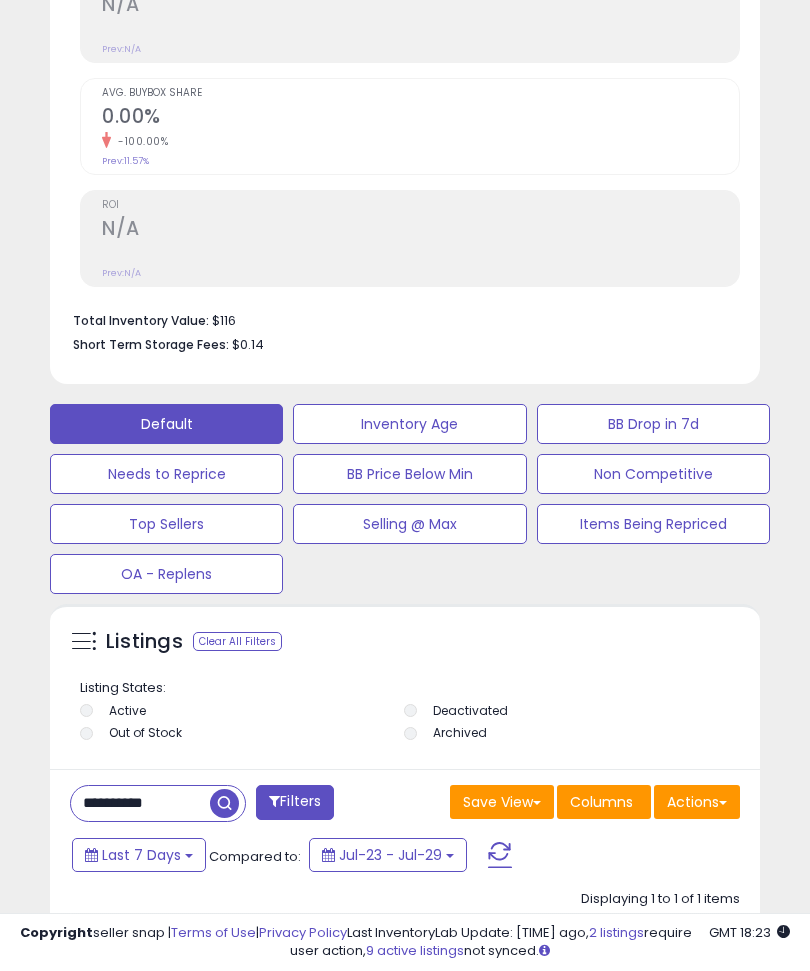scroll, scrollTop: 916, scrollLeft: 0, axis: vertical 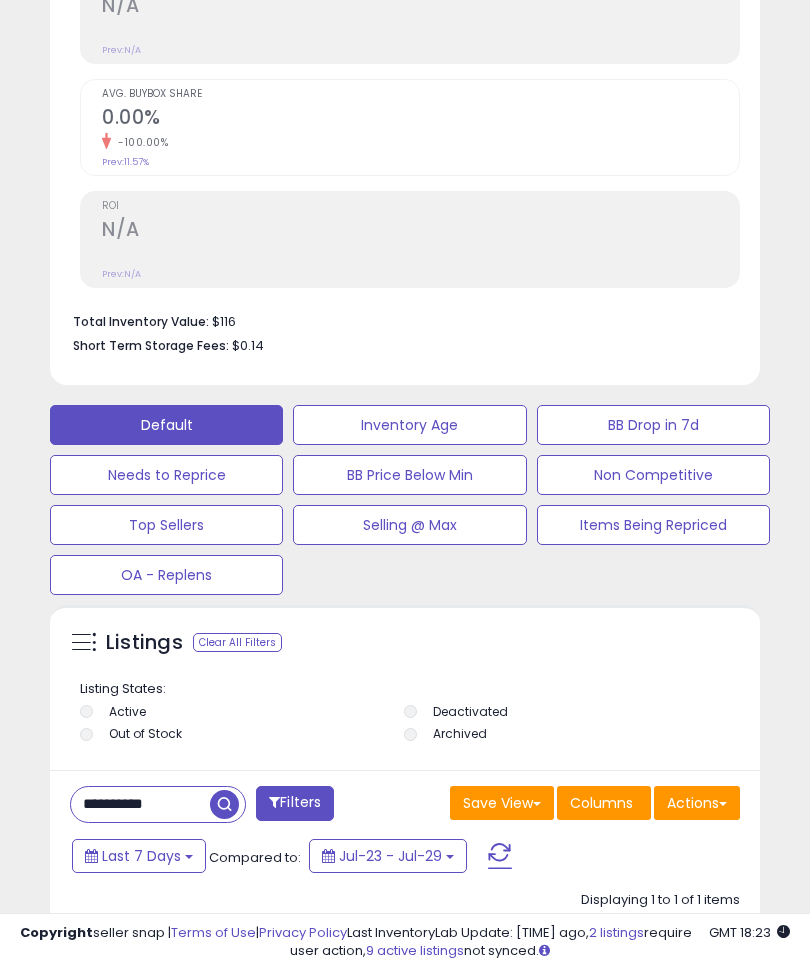 paste 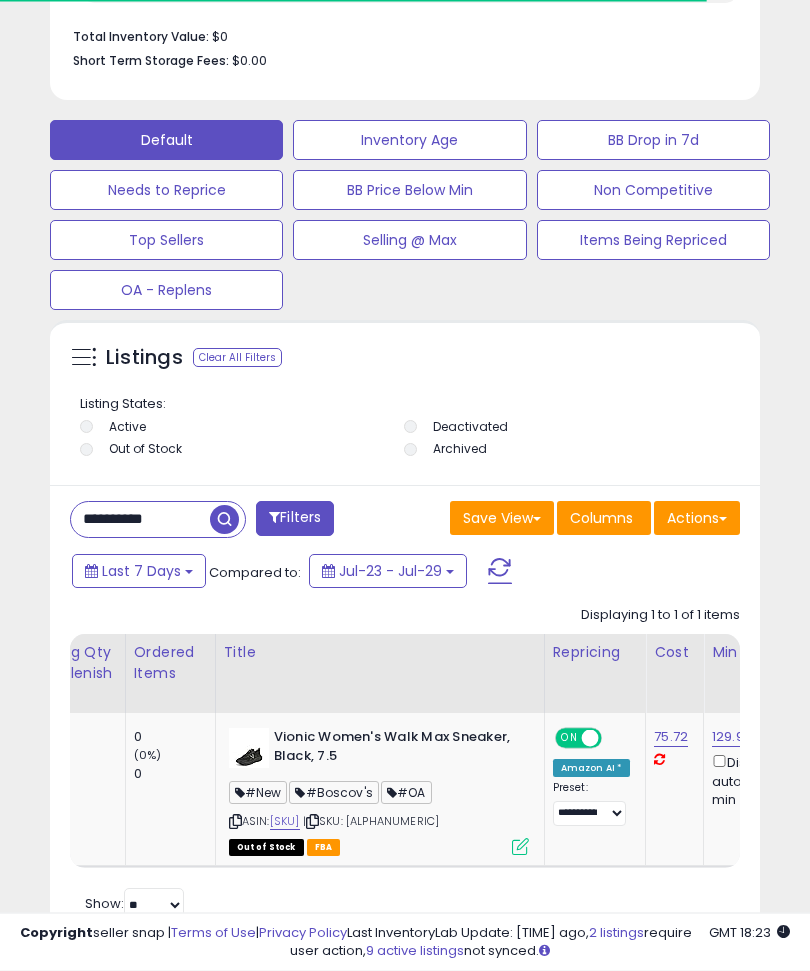 scroll, scrollTop: 1200, scrollLeft: 0, axis: vertical 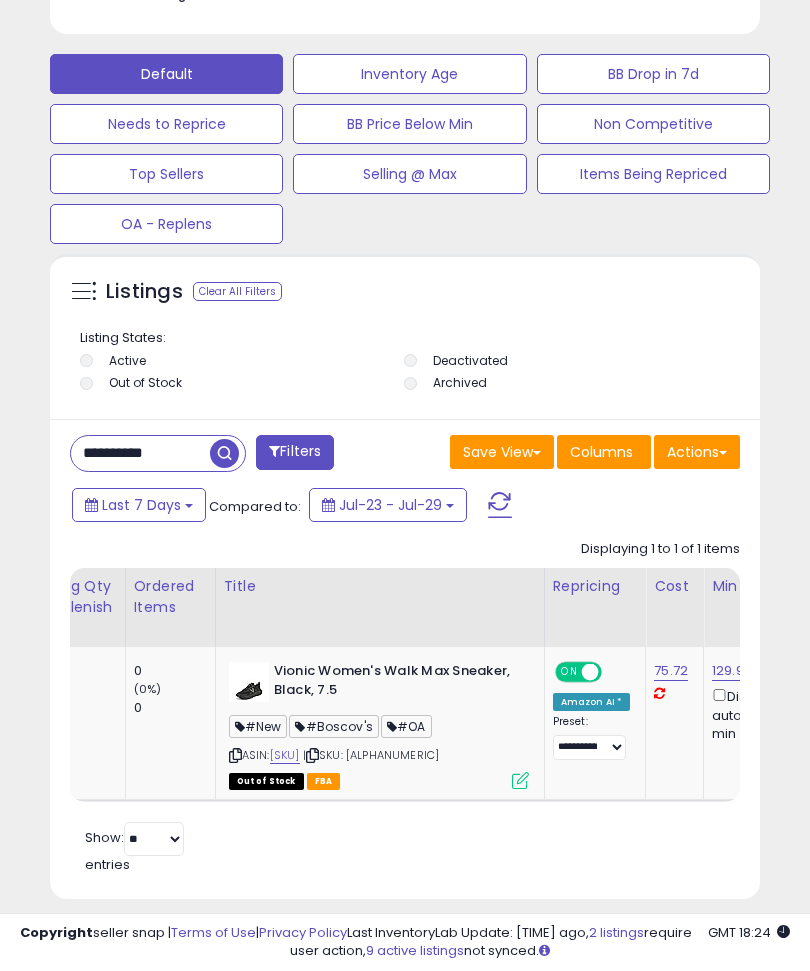 click on "**********" at bounding box center (140, 453) 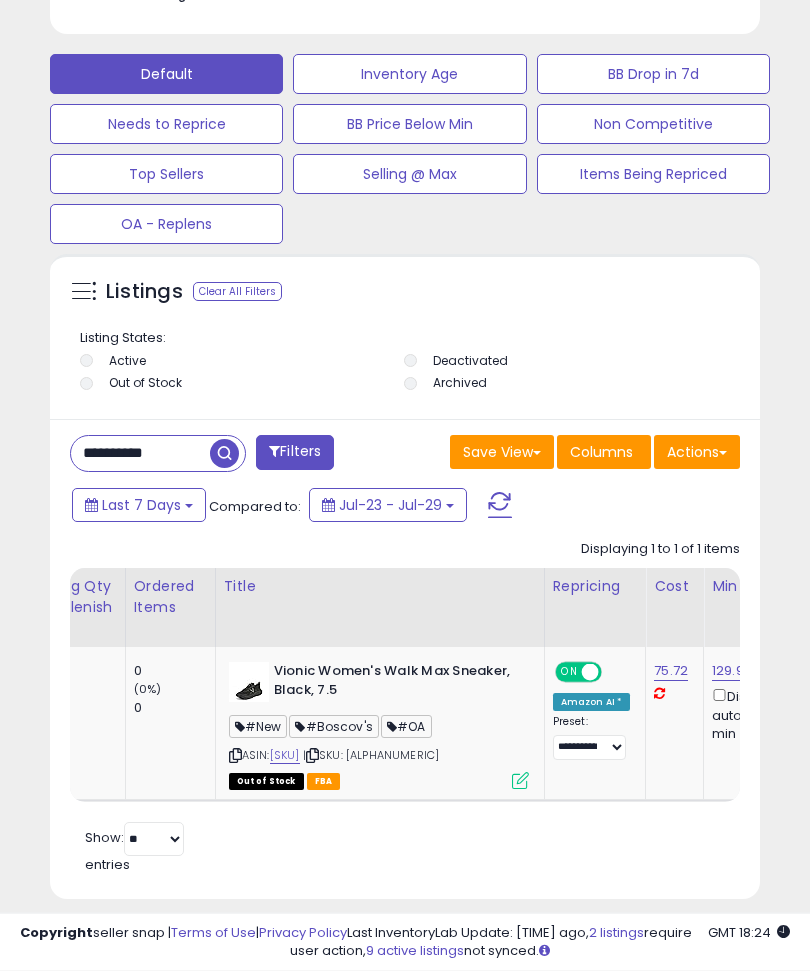 paste 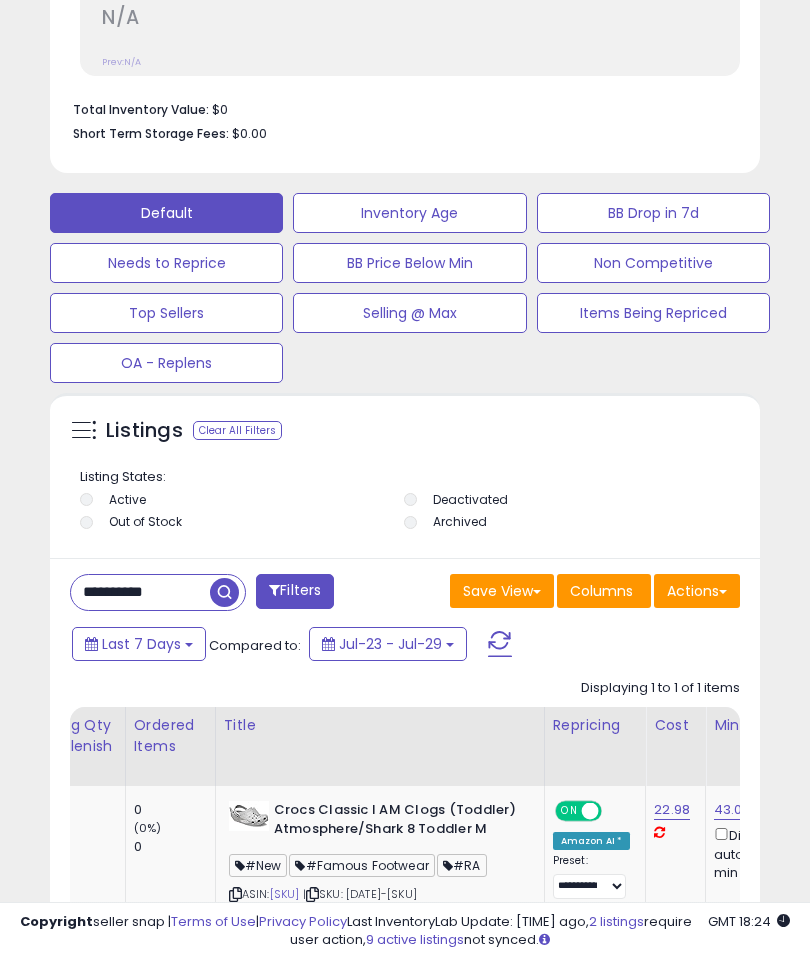 scroll, scrollTop: 1127, scrollLeft: 0, axis: vertical 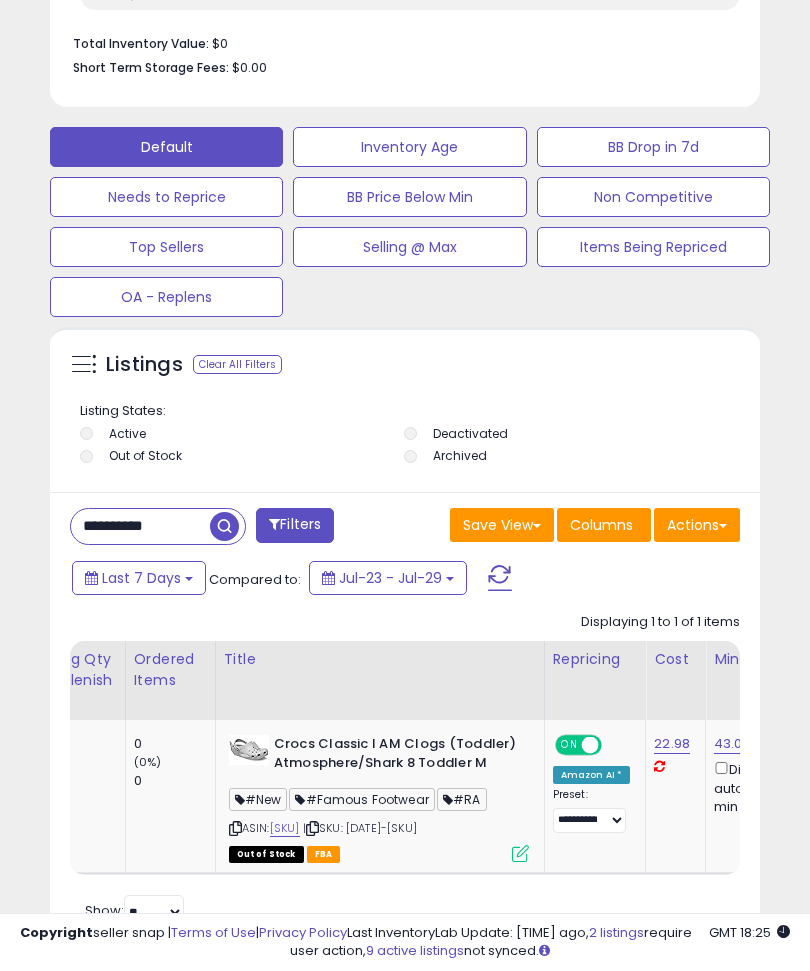 click on "**********" at bounding box center (140, 526) 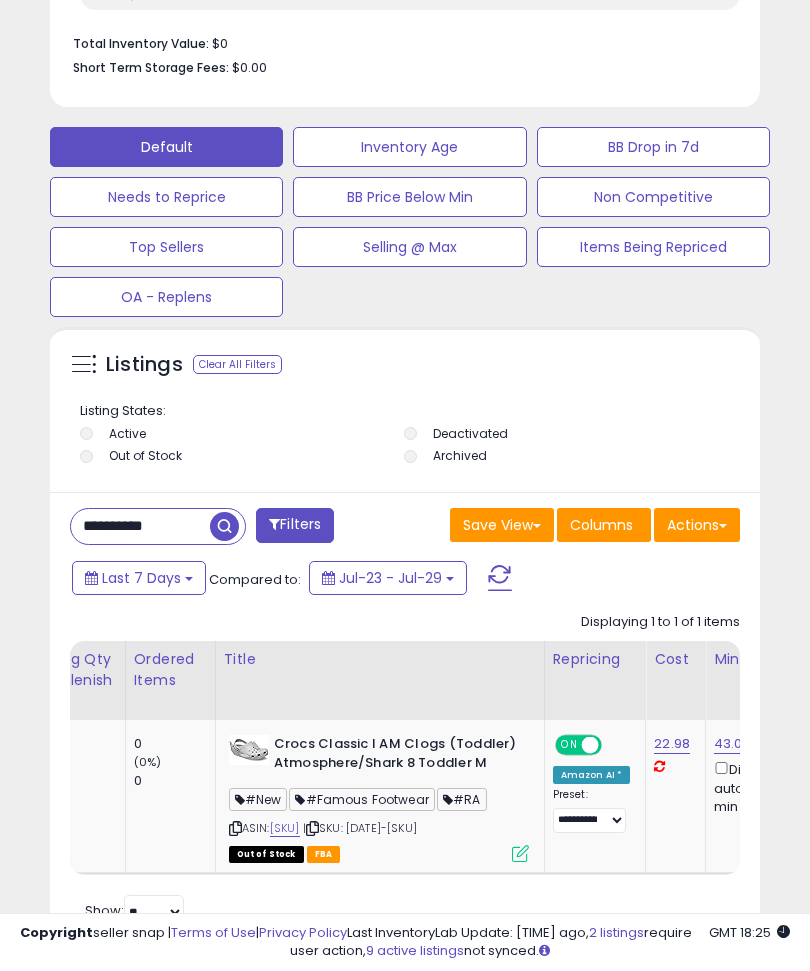 scroll, scrollTop: 1193, scrollLeft: 0, axis: vertical 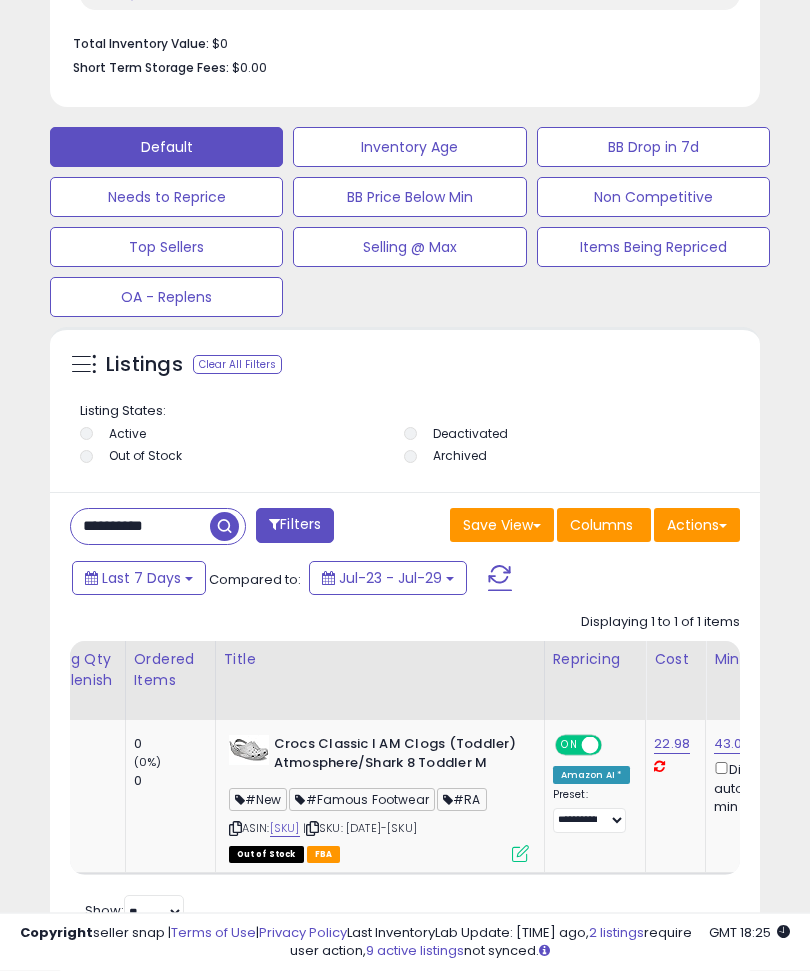 click on "**********" at bounding box center [140, 527] 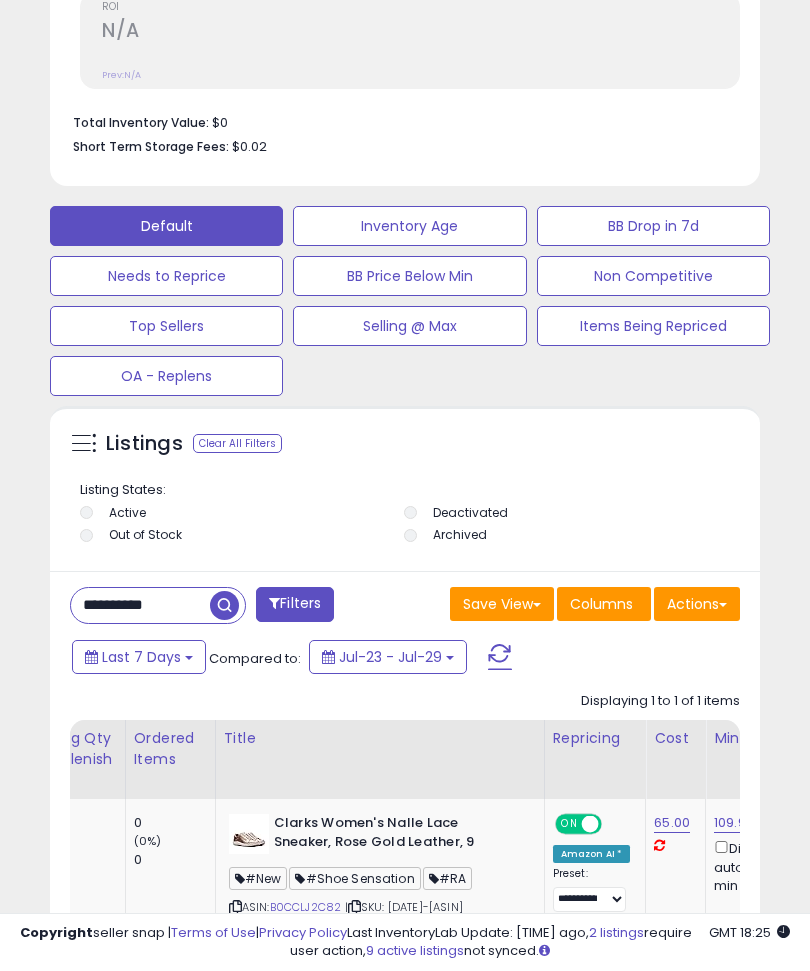 scroll, scrollTop: 999610, scrollLeft: 999300, axis: both 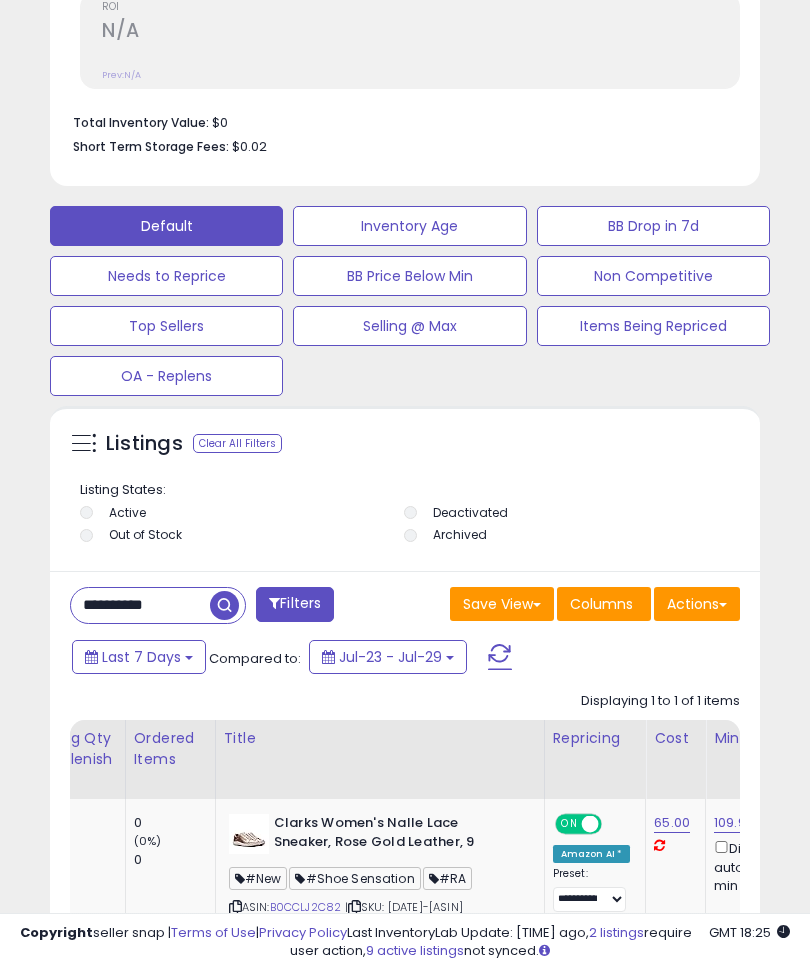 click on "**********" at bounding box center [140, 605] 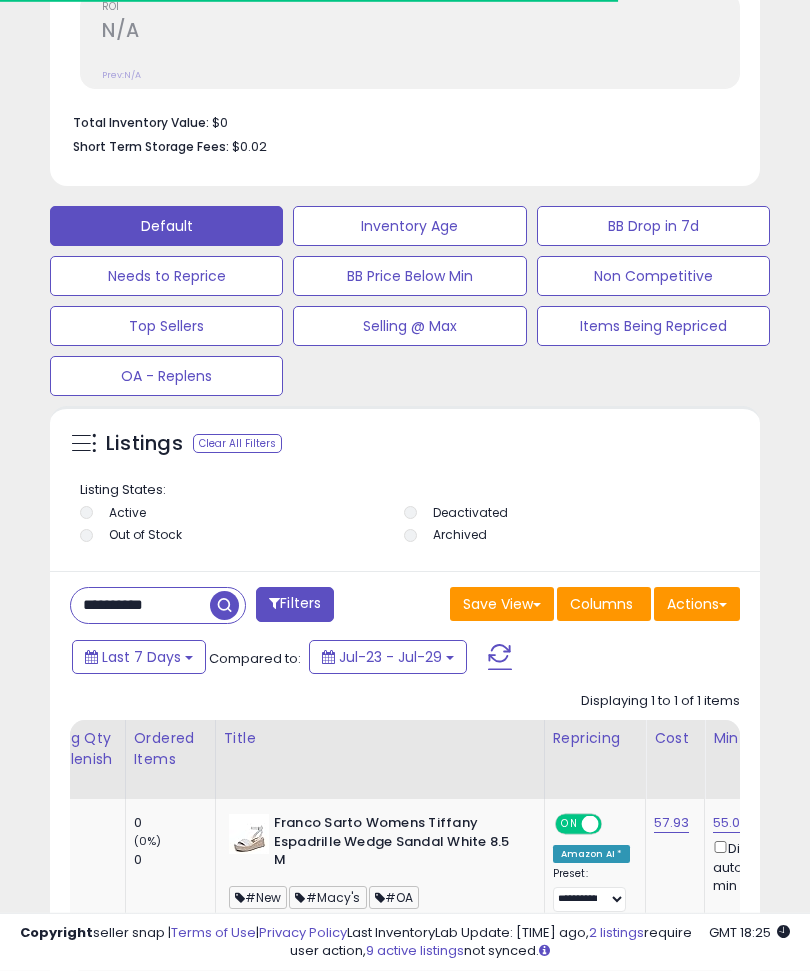 scroll, scrollTop: 1139, scrollLeft: 0, axis: vertical 